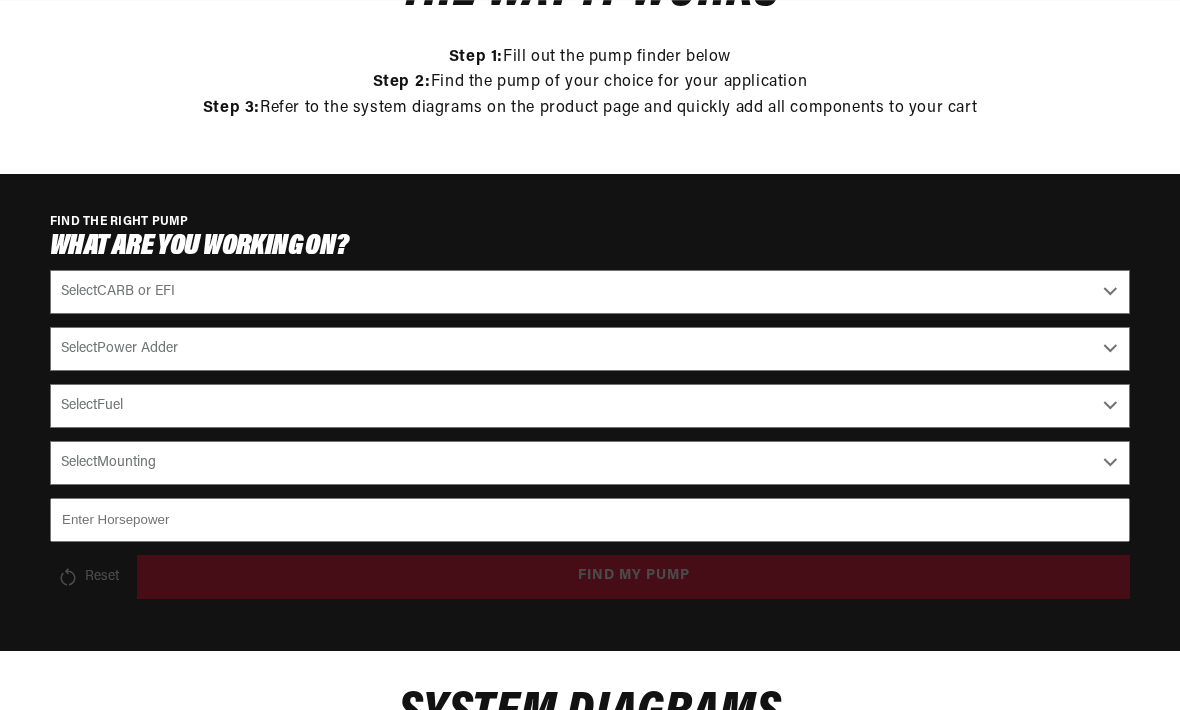 scroll, scrollTop: 454, scrollLeft: 0, axis: vertical 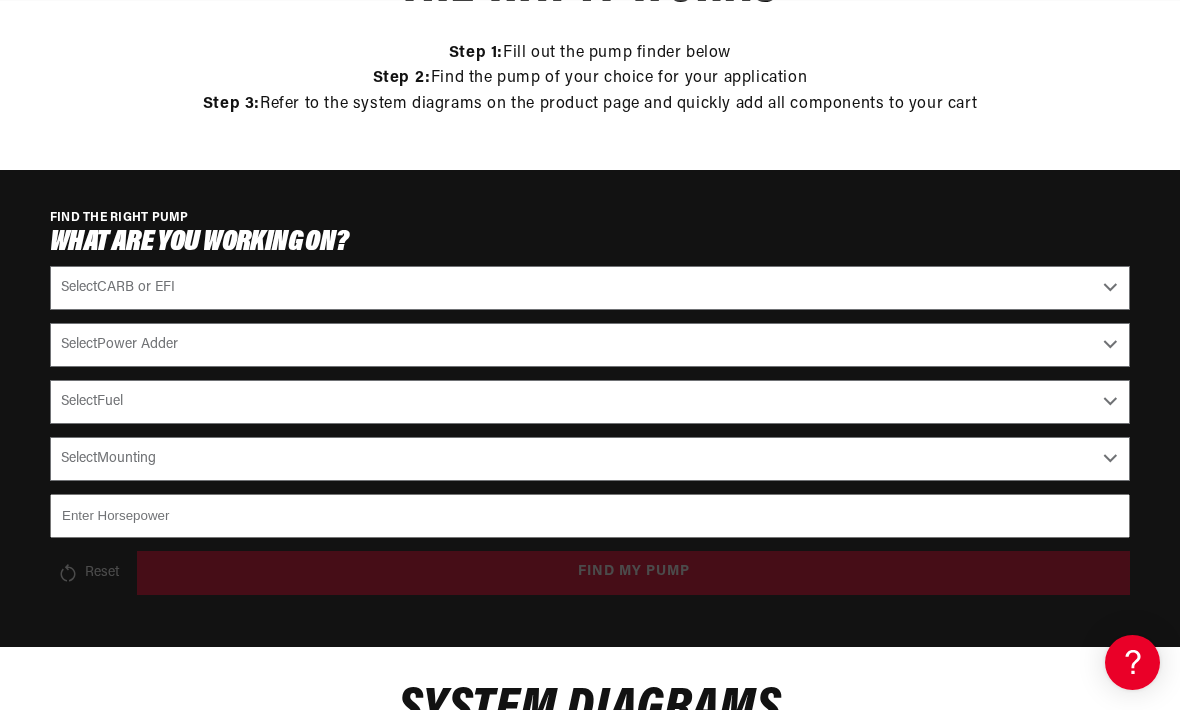 click on "Select  CARB or EFI
Carbureted
Fuel Injected" at bounding box center (590, 288) 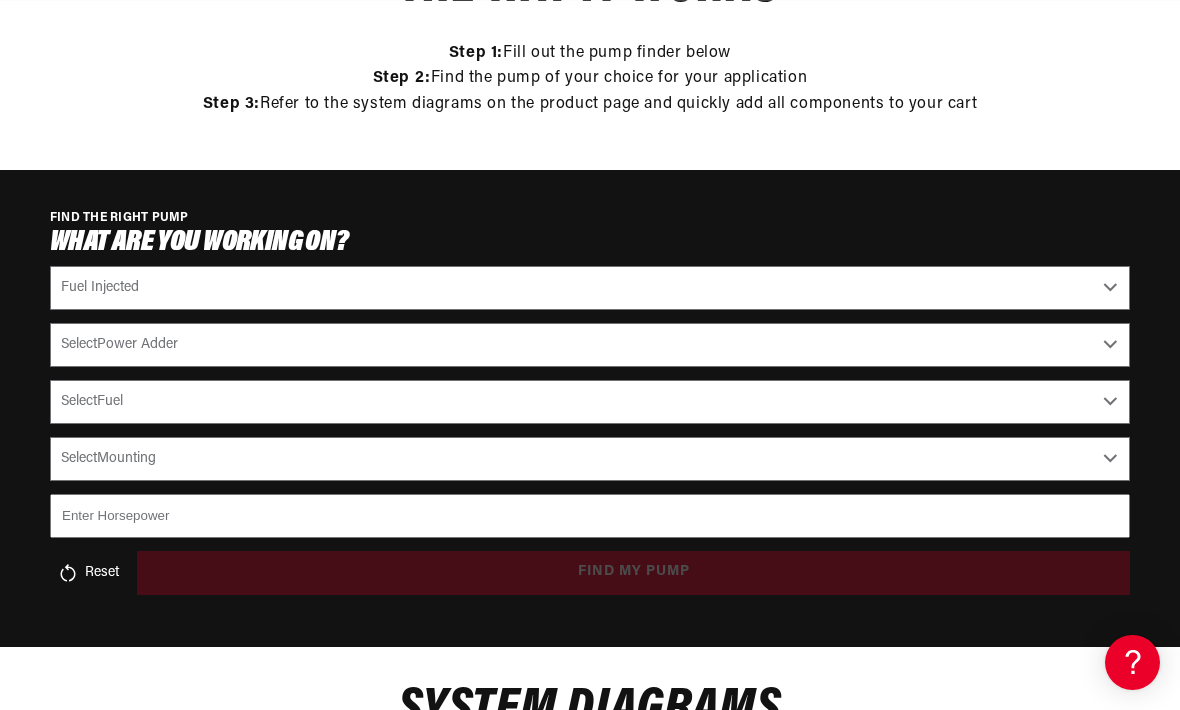 scroll, scrollTop: 0, scrollLeft: 791, axis: horizontal 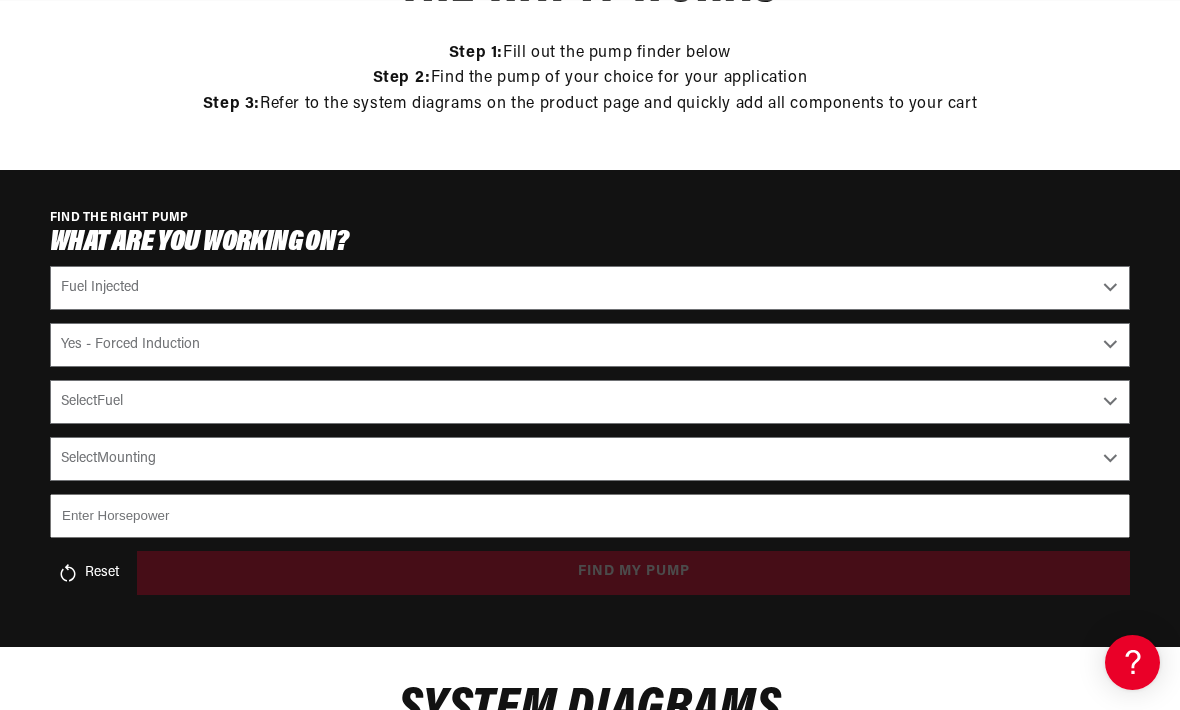 click on "Select  Fuel
E85
Gas" at bounding box center [590, 402] 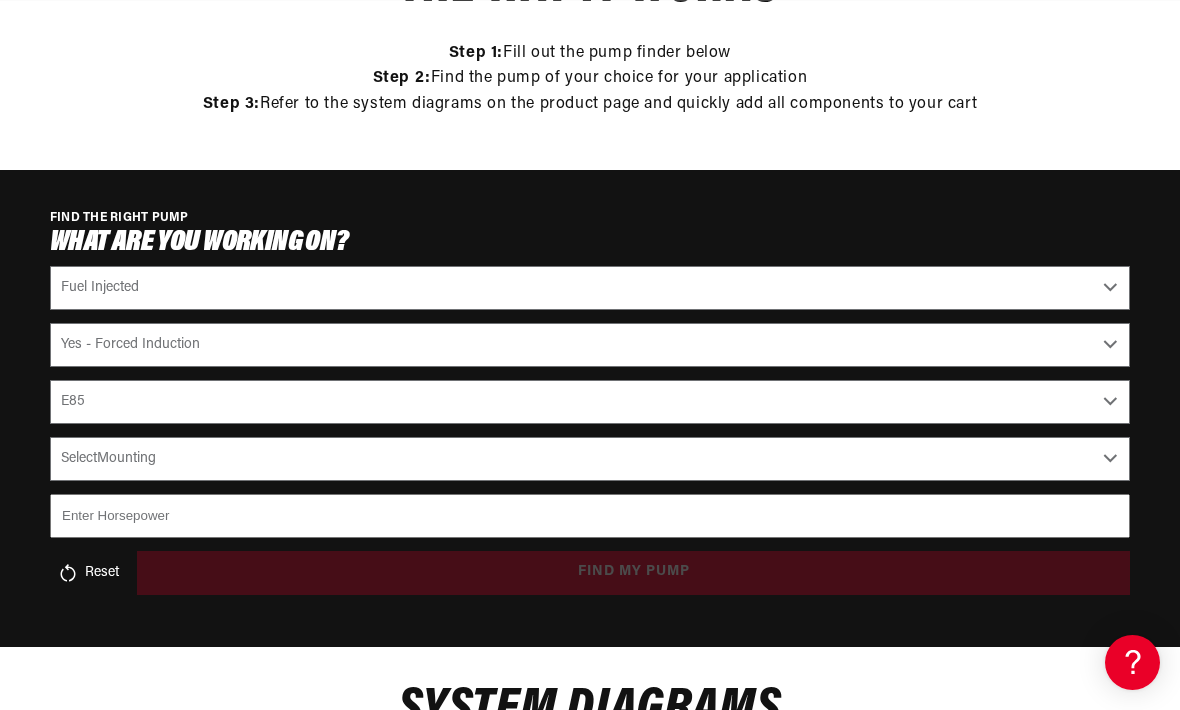 scroll, scrollTop: 0, scrollLeft: 0, axis: both 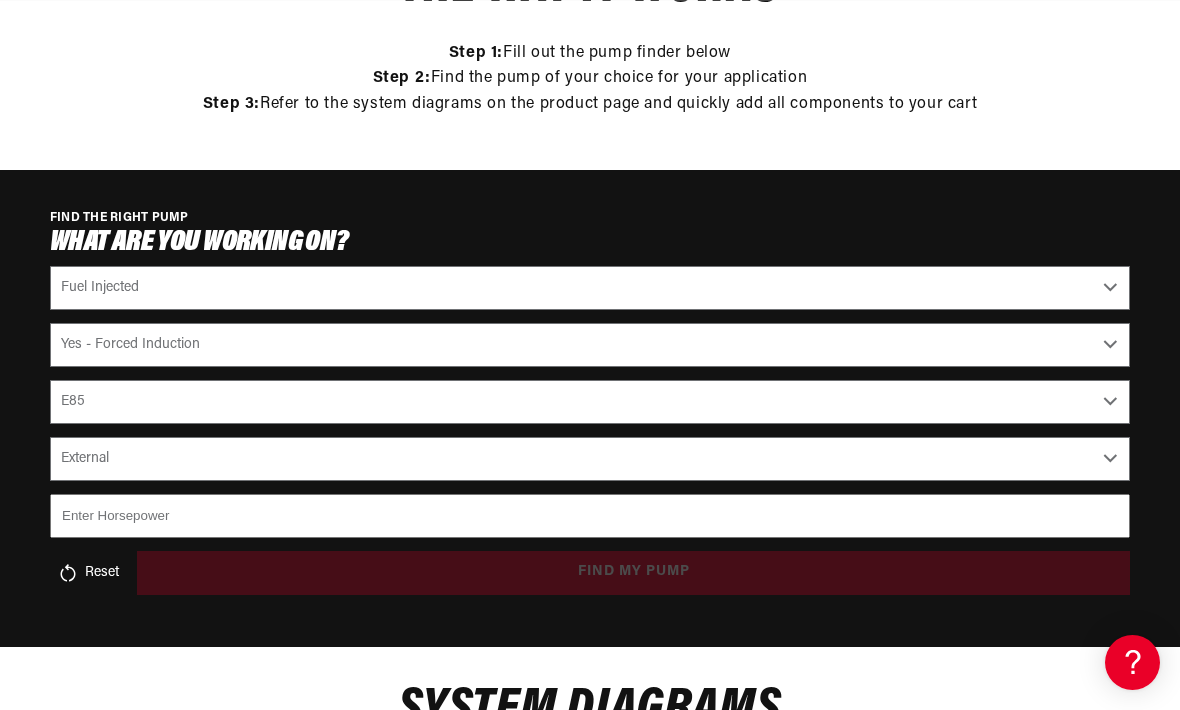 click at bounding box center [590, 516] 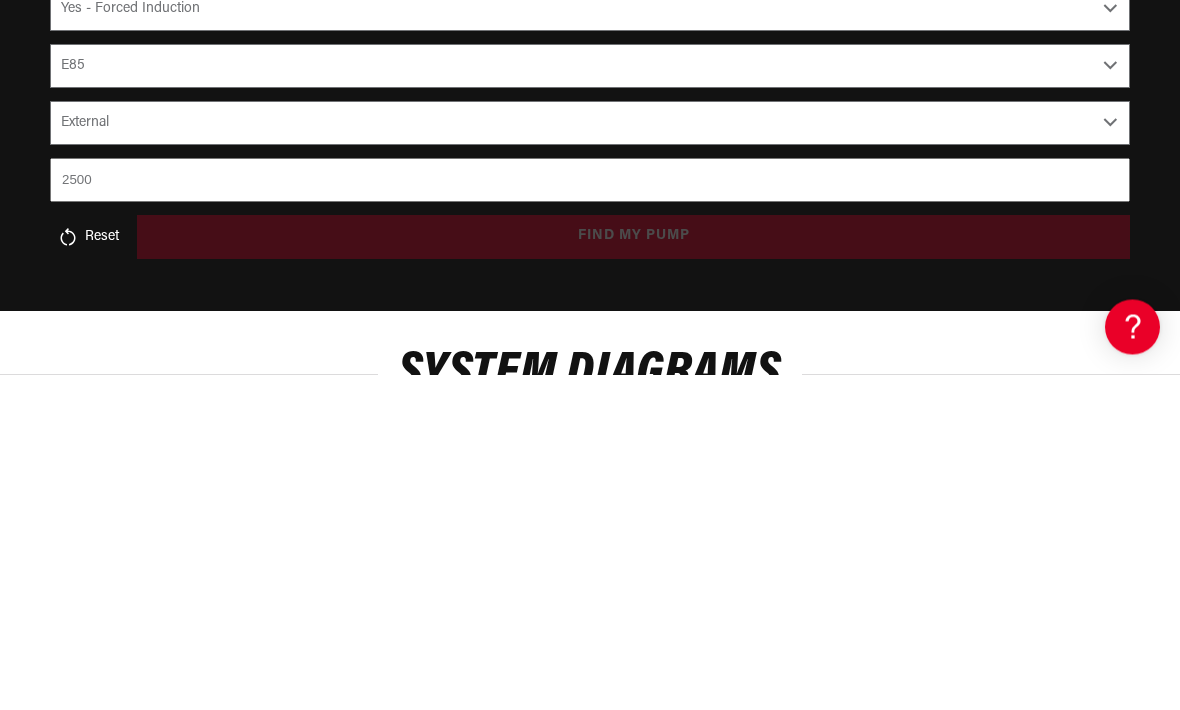 scroll, scrollTop: 0, scrollLeft: 0, axis: both 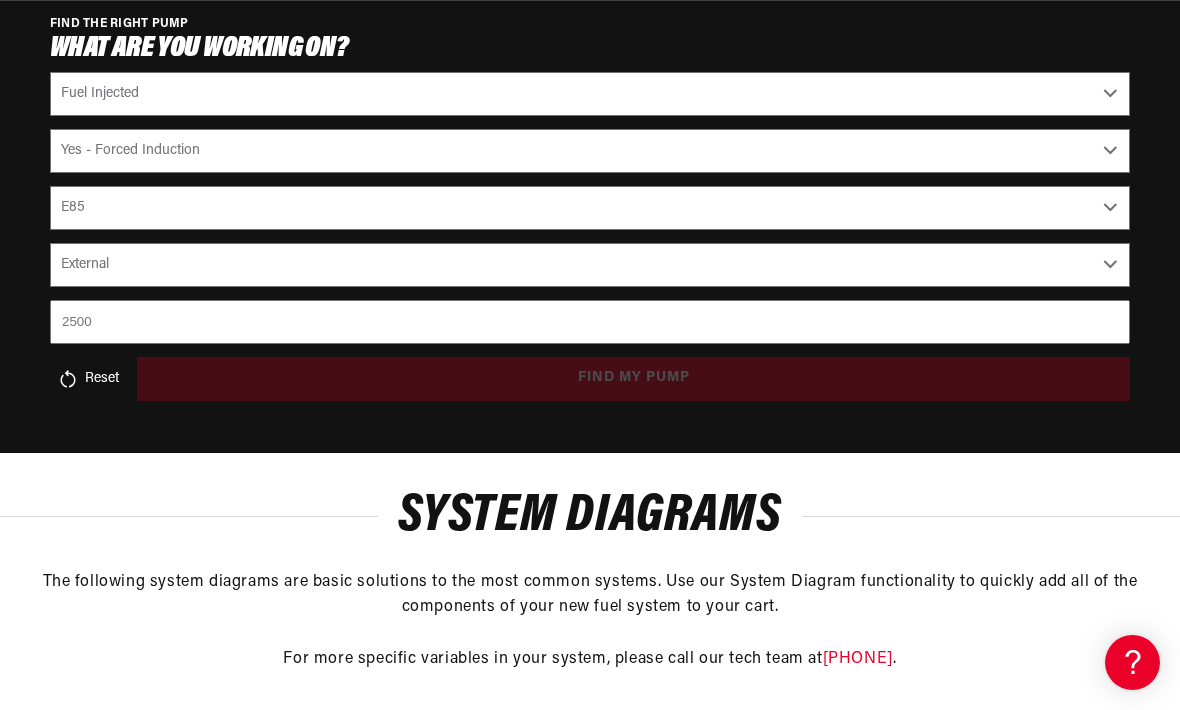 type on "2500" 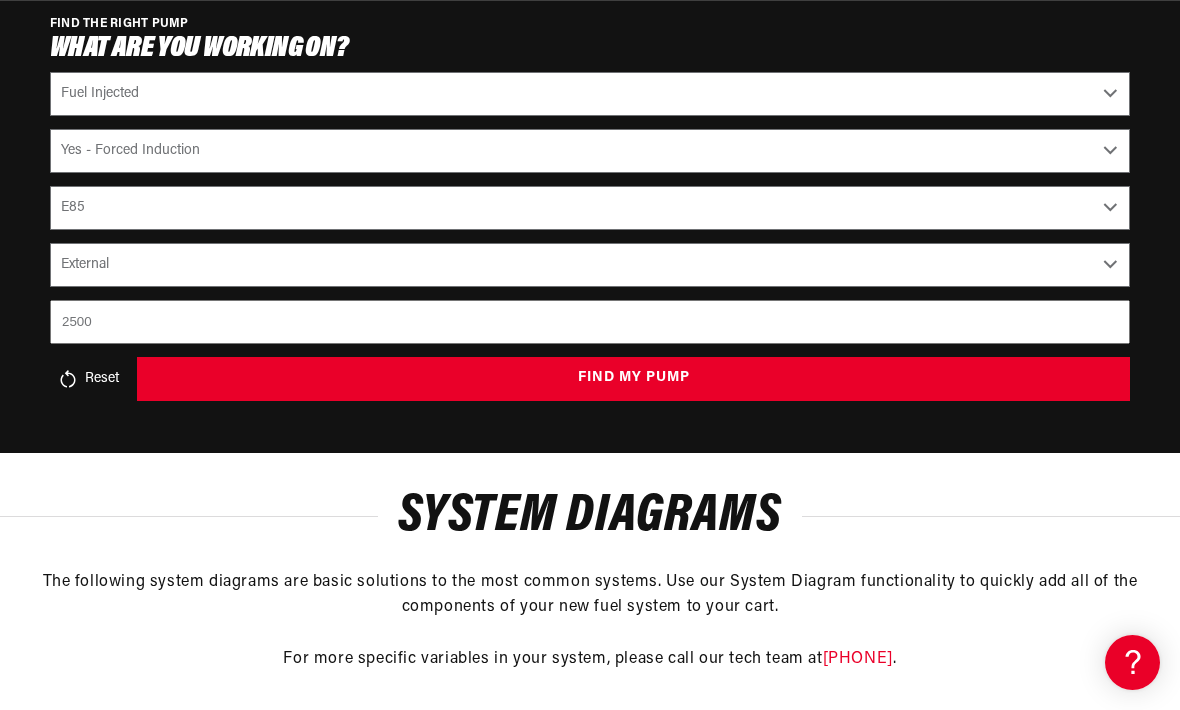 scroll, scrollTop: 0, scrollLeft: 108, axis: horizontal 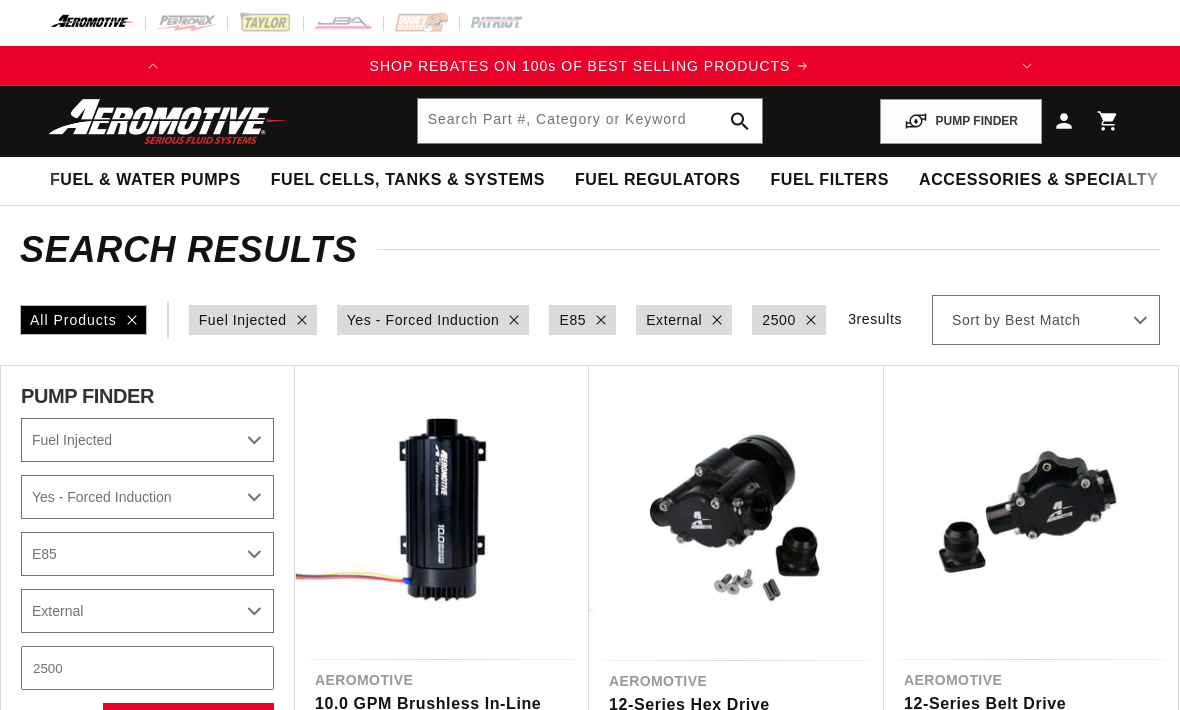 select on "Fuel-Injected" 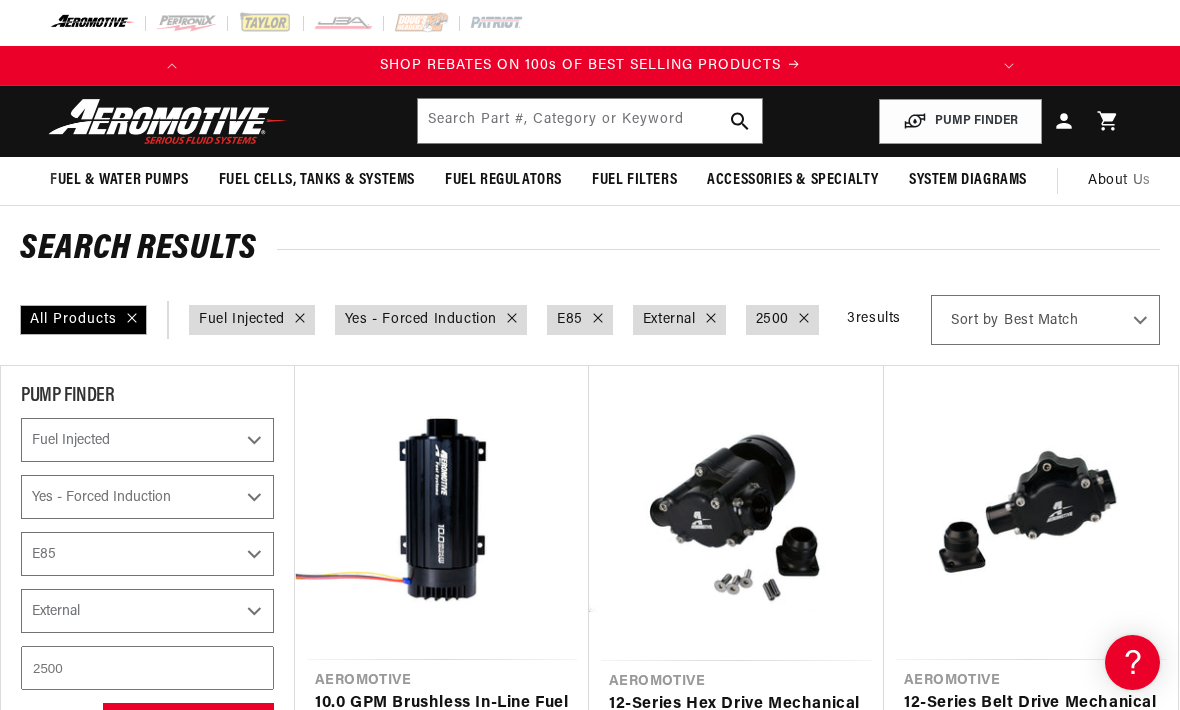 scroll, scrollTop: 0, scrollLeft: 0, axis: both 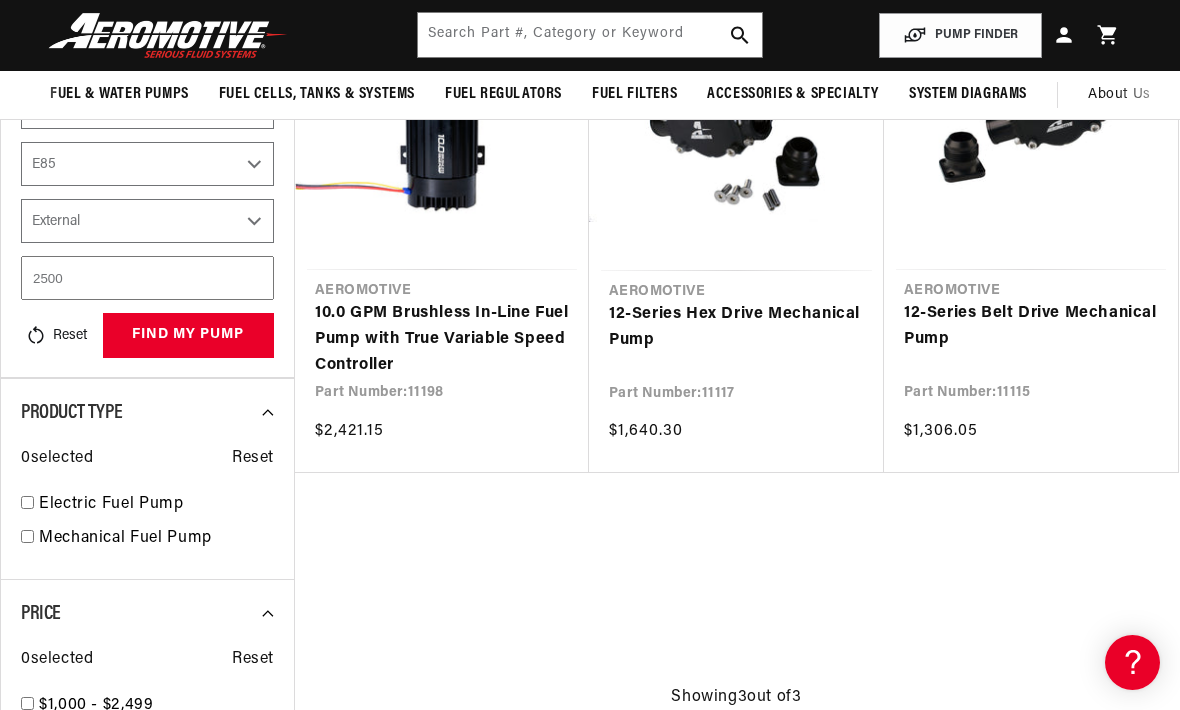 click on "10.0 GPM Brushless In-Line Fuel Pump with True Variable Speed Controller" at bounding box center (442, 339) 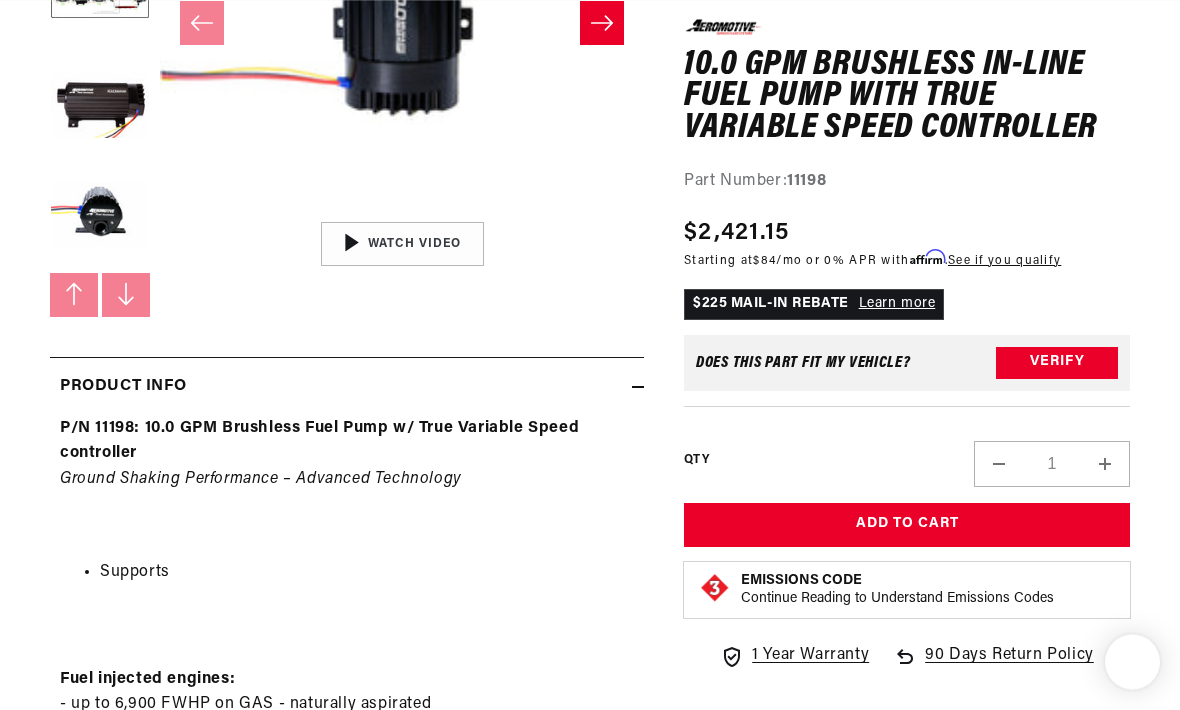 scroll, scrollTop: 551, scrollLeft: 0, axis: vertical 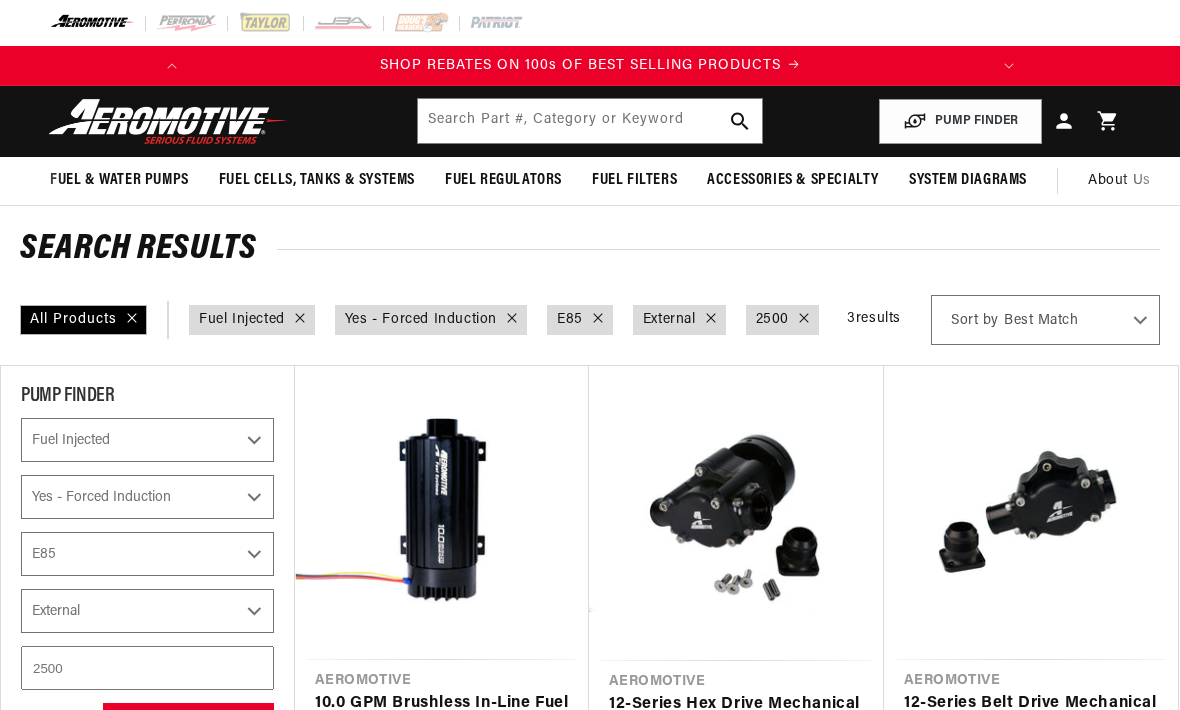 select on "Fuel-Injected" 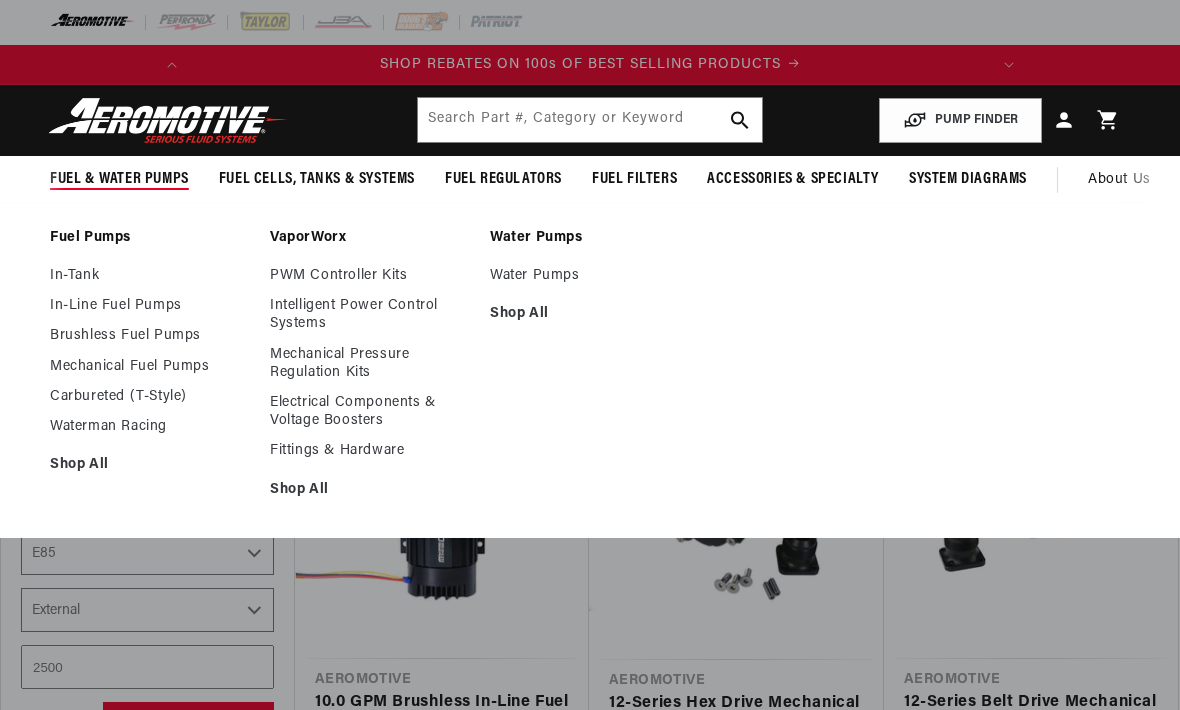 click on "Mechanical Fuel Pumps" at bounding box center (150, 367) 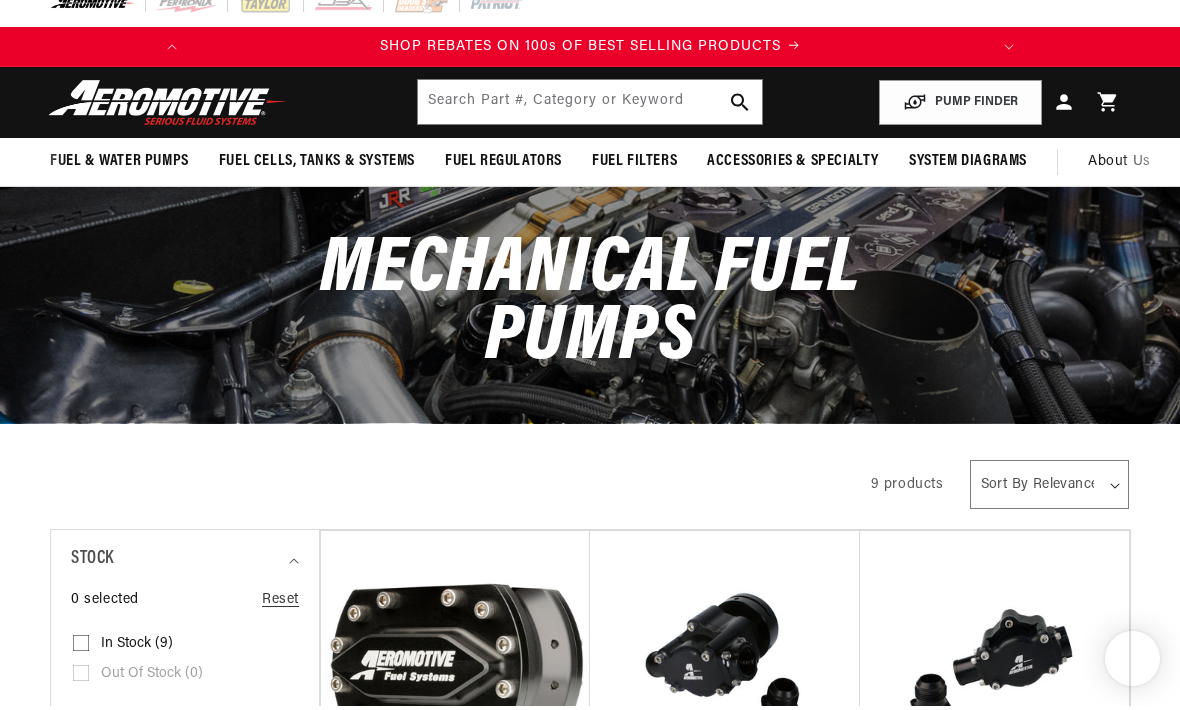 scroll, scrollTop: 92, scrollLeft: 0, axis: vertical 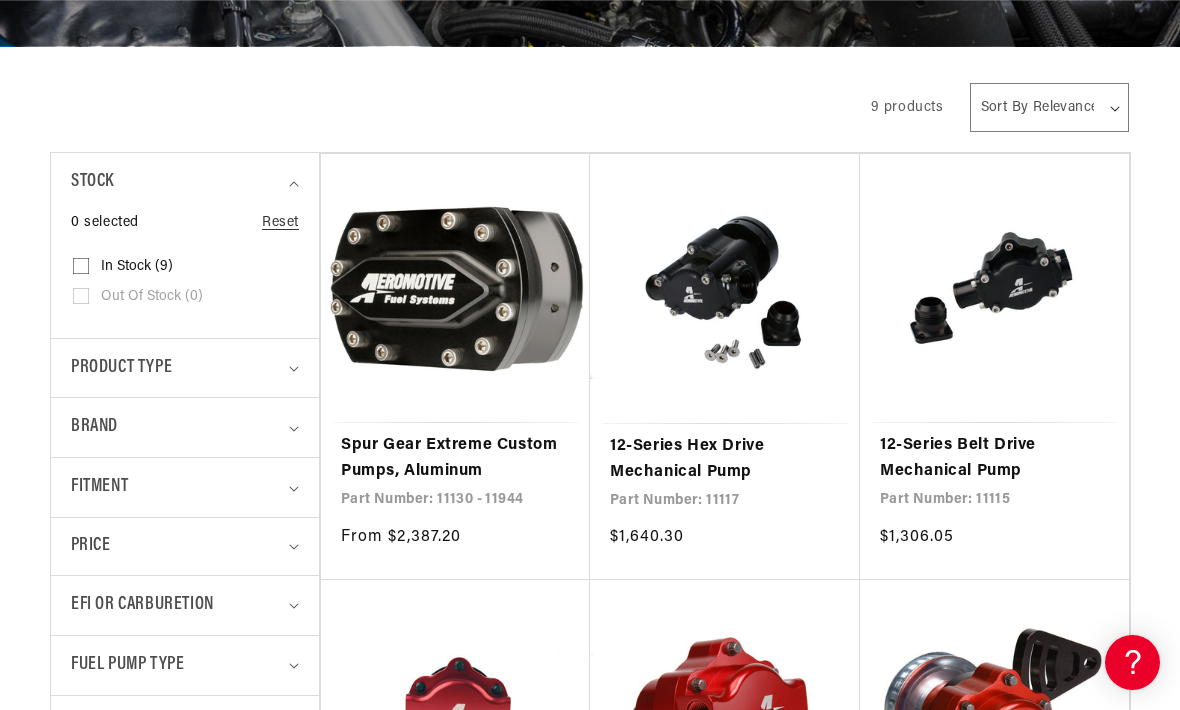 click on "12-Series Hex Drive Mechanical Pump" at bounding box center [725, 459] 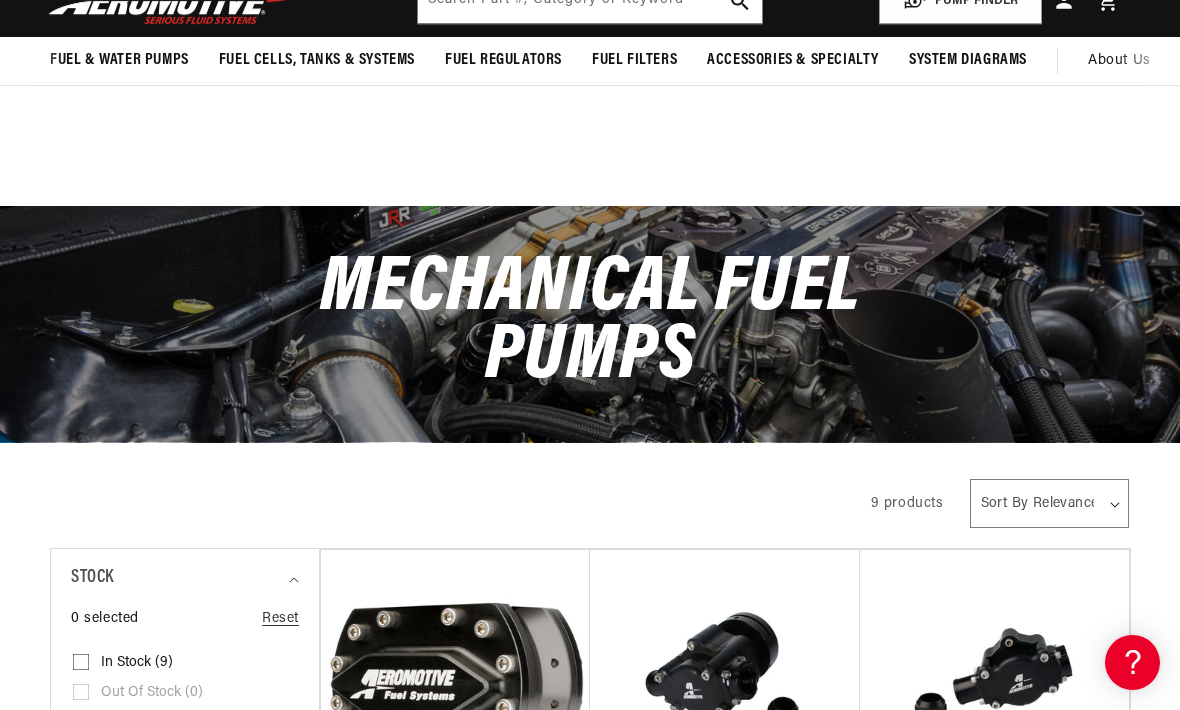 scroll, scrollTop: 0, scrollLeft: 0, axis: both 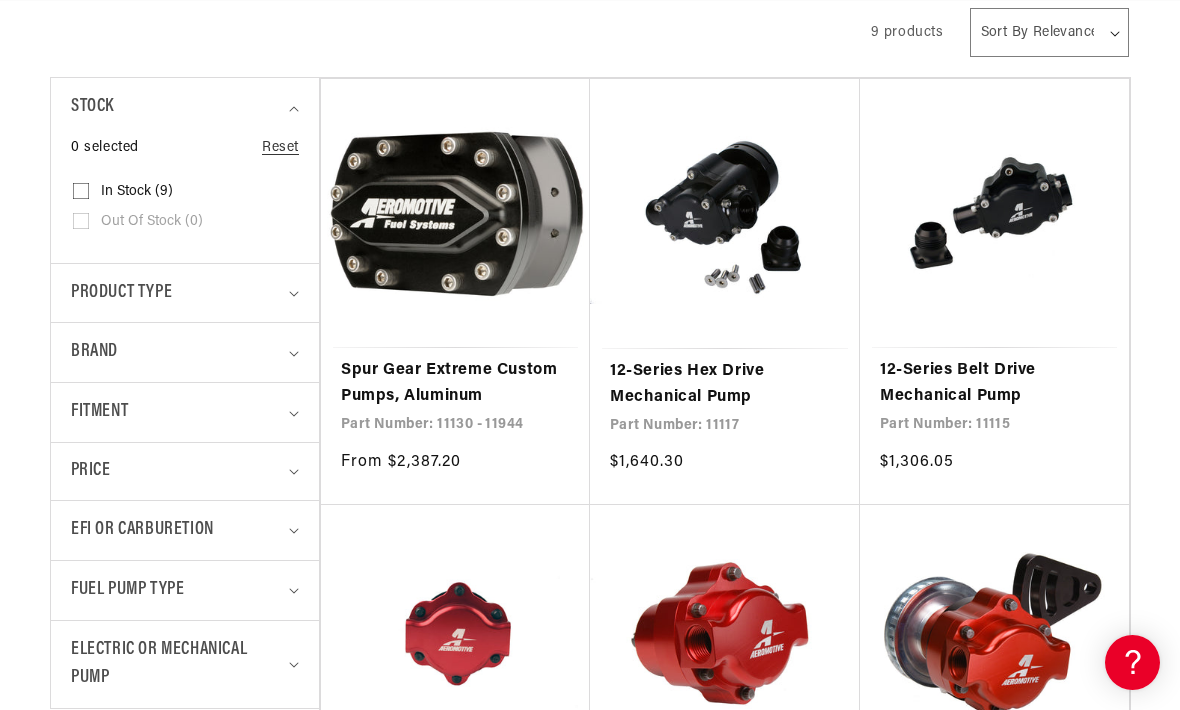 click on "12-Series Belt Drive Mechanical Pump" at bounding box center [994, 383] 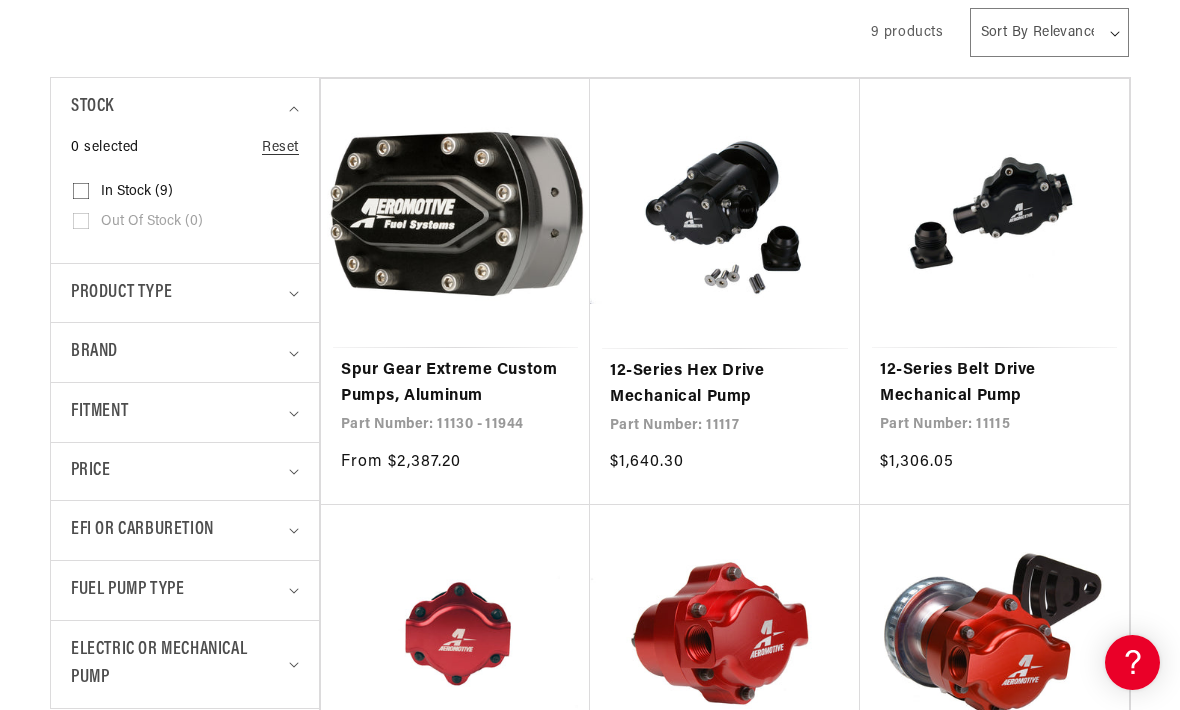 scroll, scrollTop: 89, scrollLeft: 0, axis: vertical 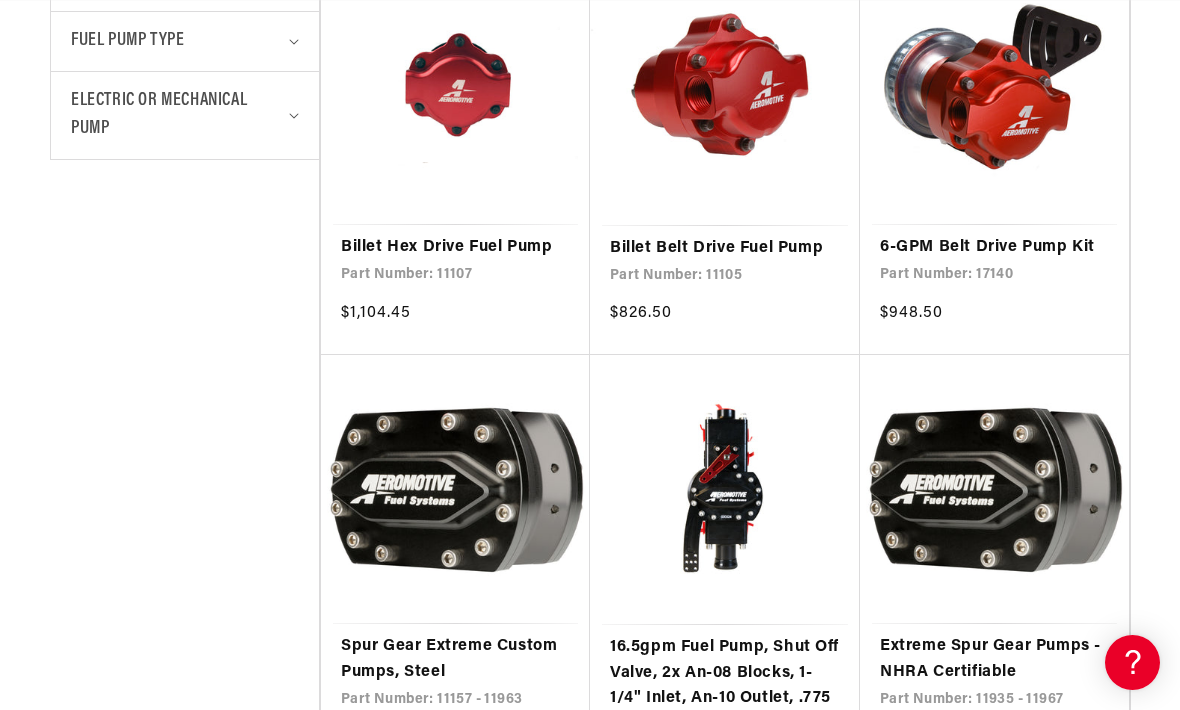 click on "16.5gpm Fuel Pump, Shut Off Valve, 2x An-08 Blocks, 1-1/4" Inlet, An-10 Outlet, .775 Gear Set" at bounding box center [725, 686] 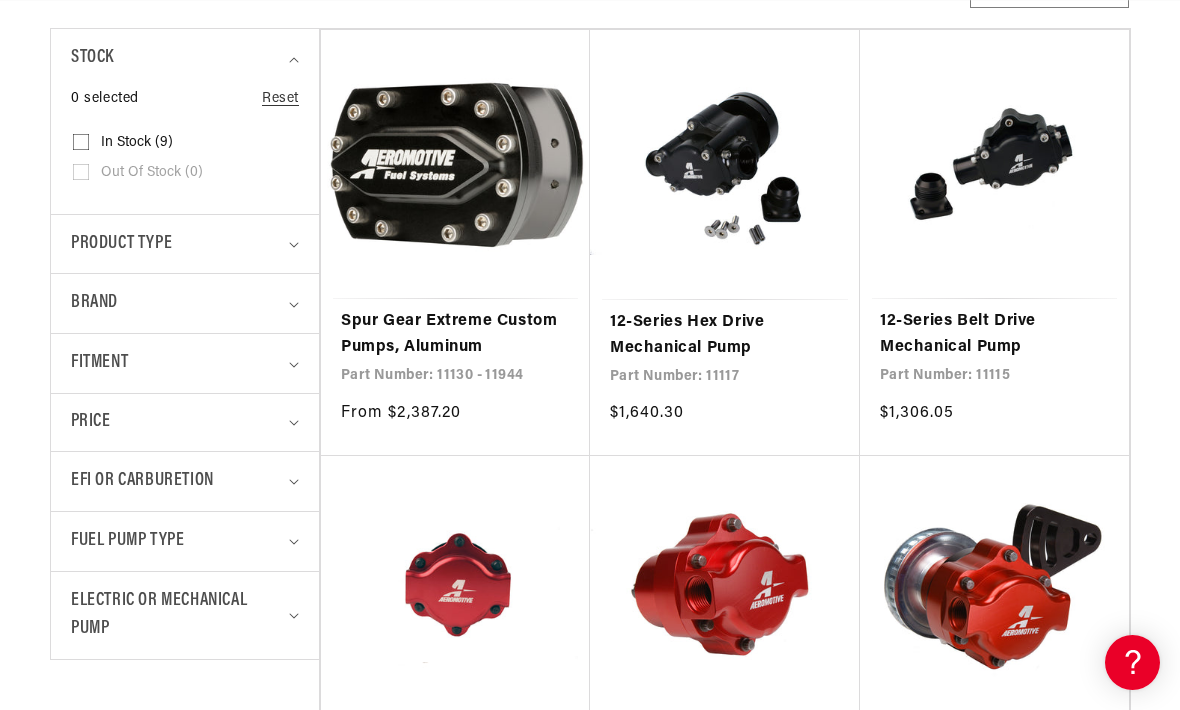 scroll, scrollTop: 546, scrollLeft: 0, axis: vertical 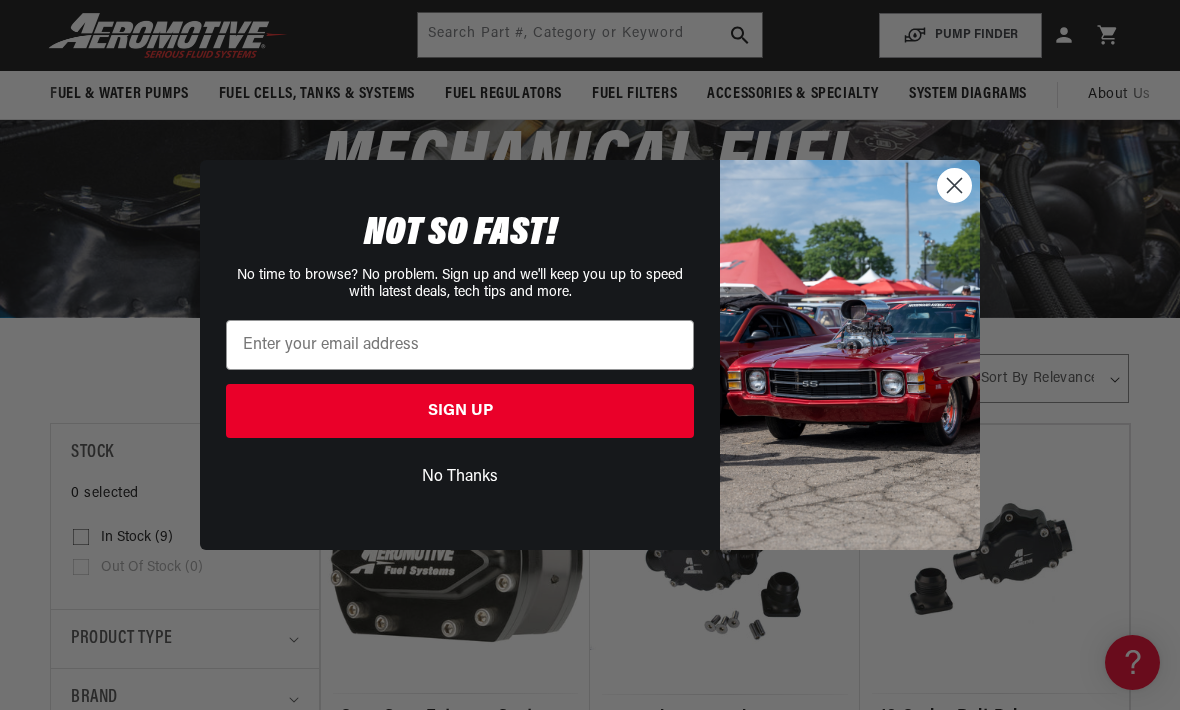 click 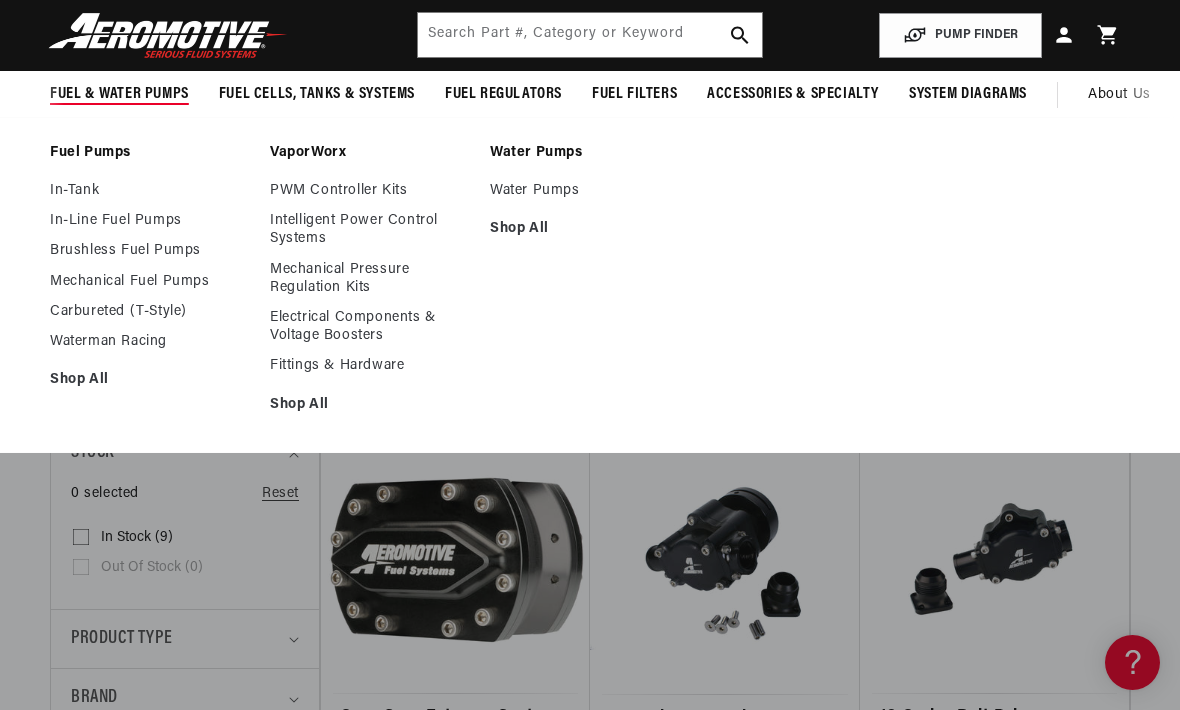 scroll, scrollTop: 0, scrollLeft: 0, axis: both 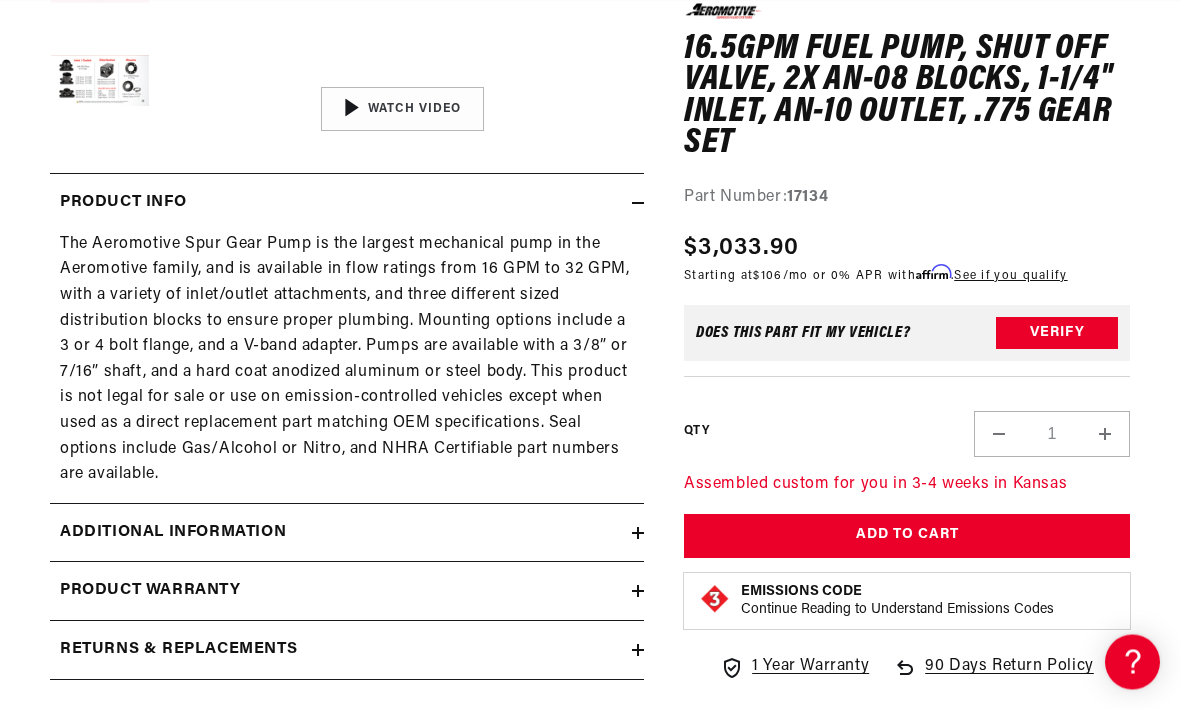 click on "Additional information" at bounding box center [173, 534] 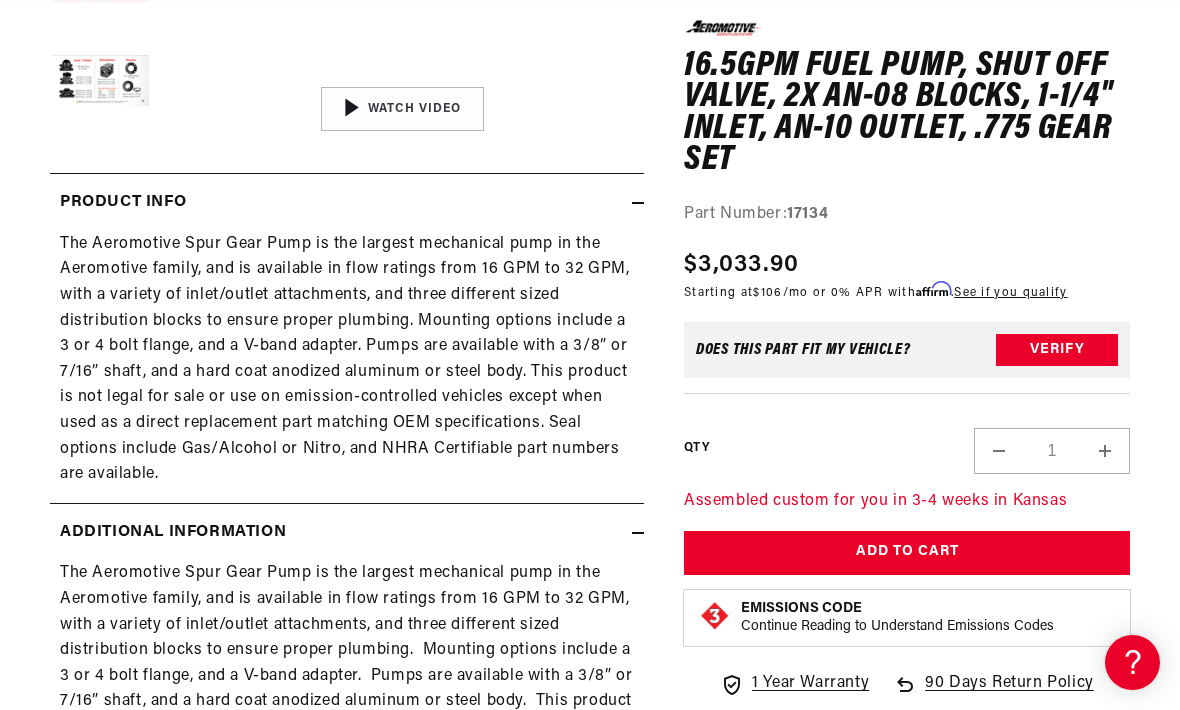 scroll, scrollTop: 0, scrollLeft: 791, axis: horizontal 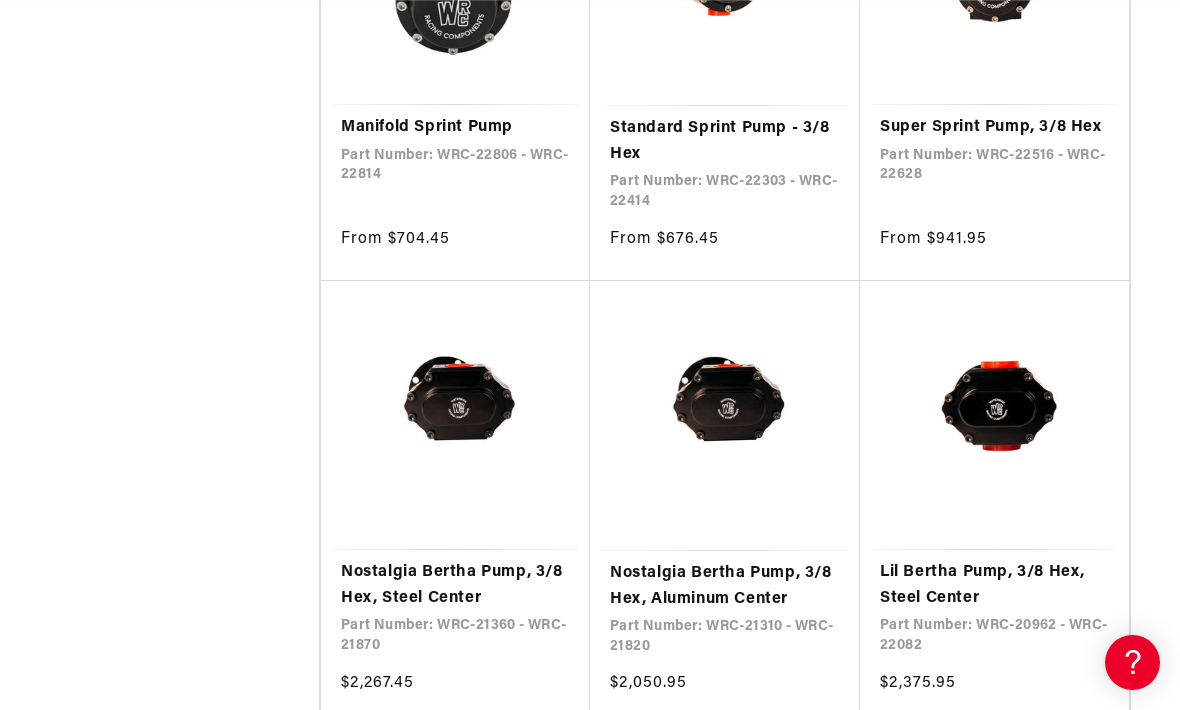 click on "Lil Bertha Pump, 3/8 Hex, Steel Center" at bounding box center (994, 585) 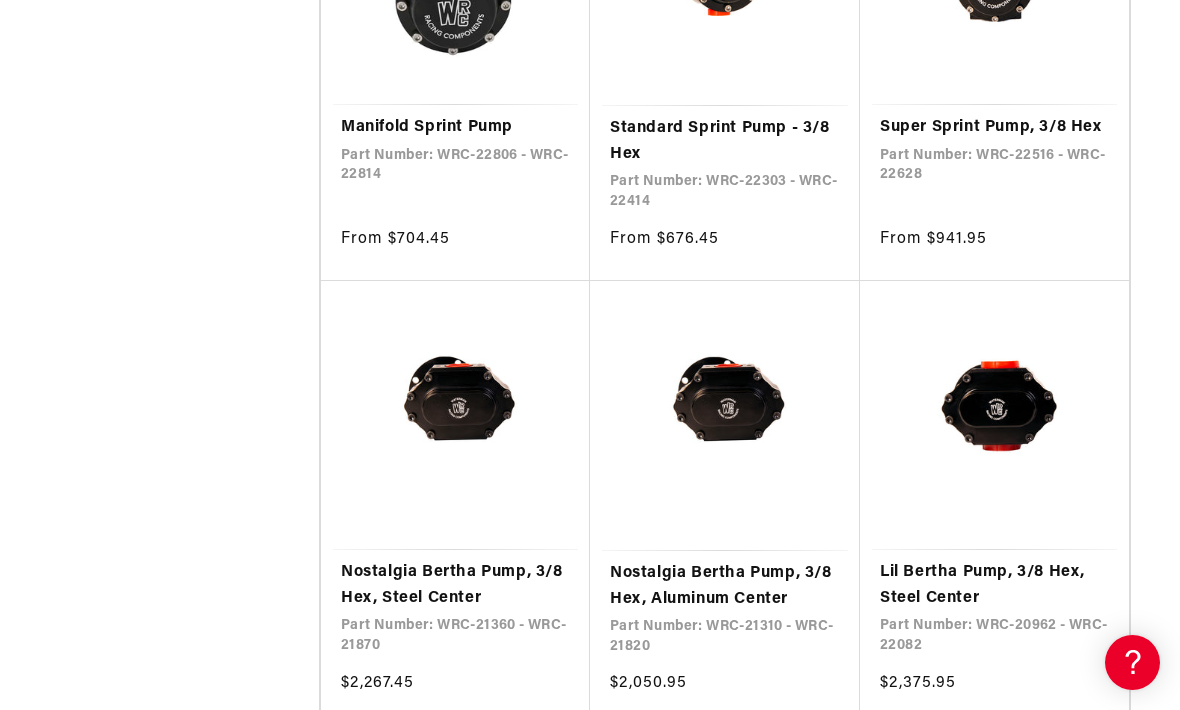 scroll, scrollTop: 0, scrollLeft: 0, axis: both 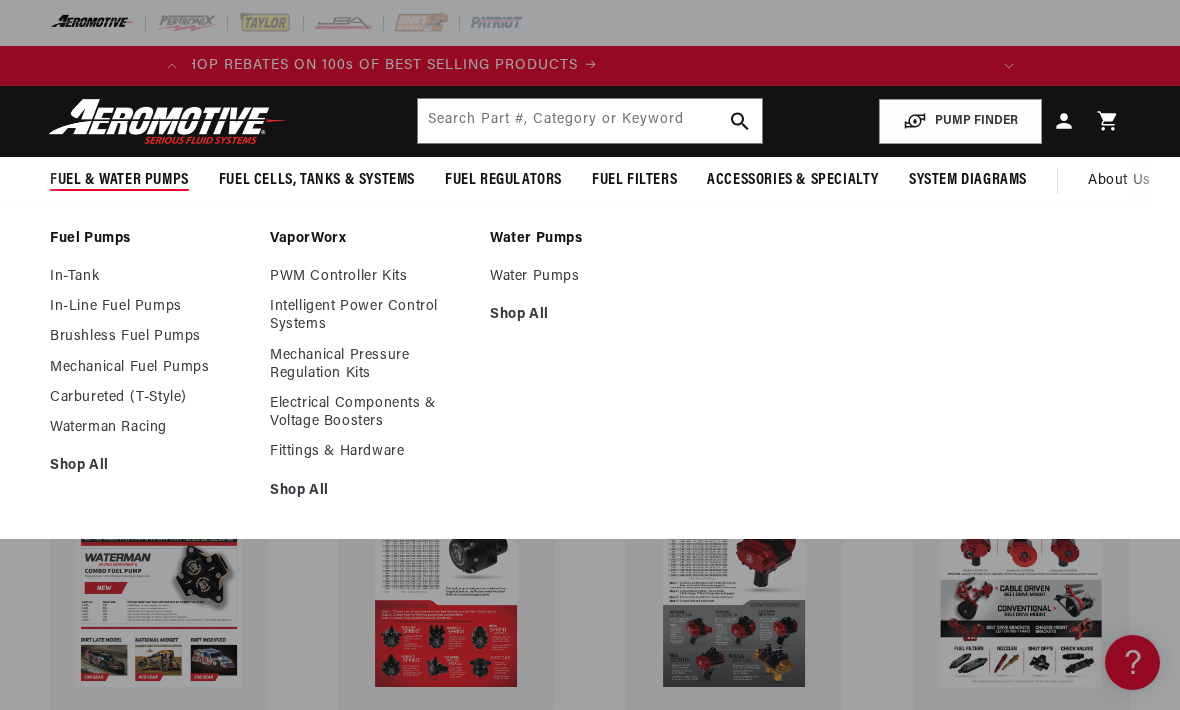 click on "Mechanical Fuel Pumps" at bounding box center (150, 368) 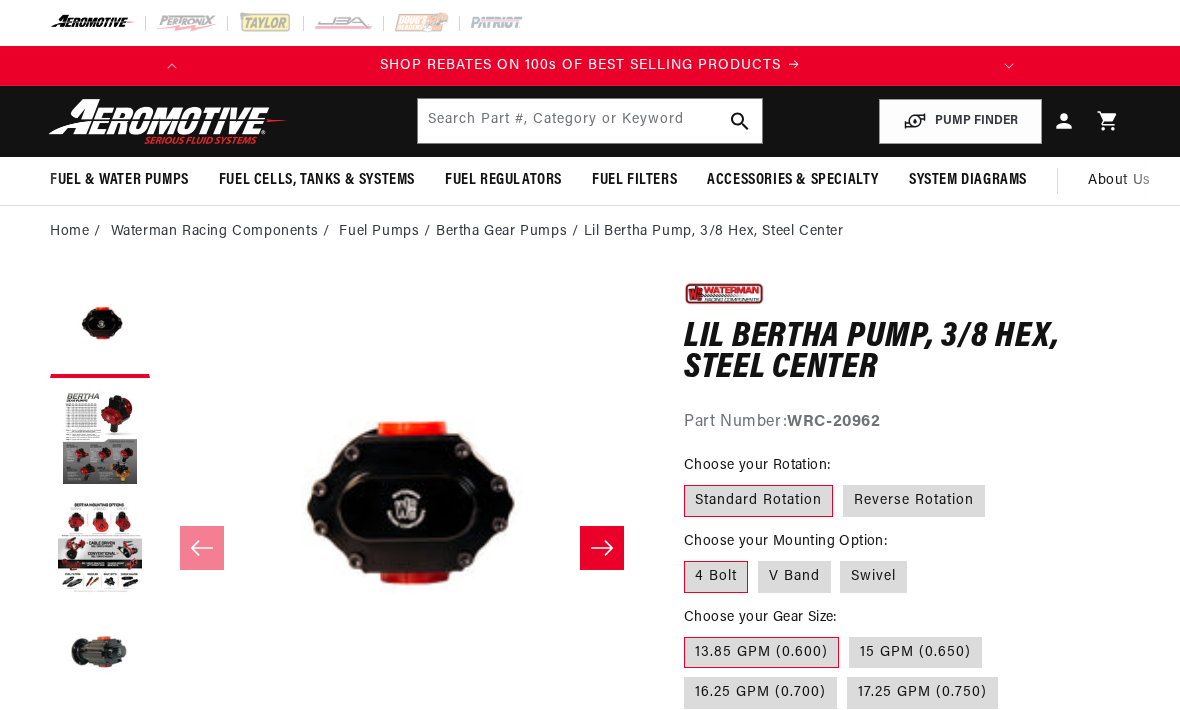 scroll, scrollTop: 0, scrollLeft: 0, axis: both 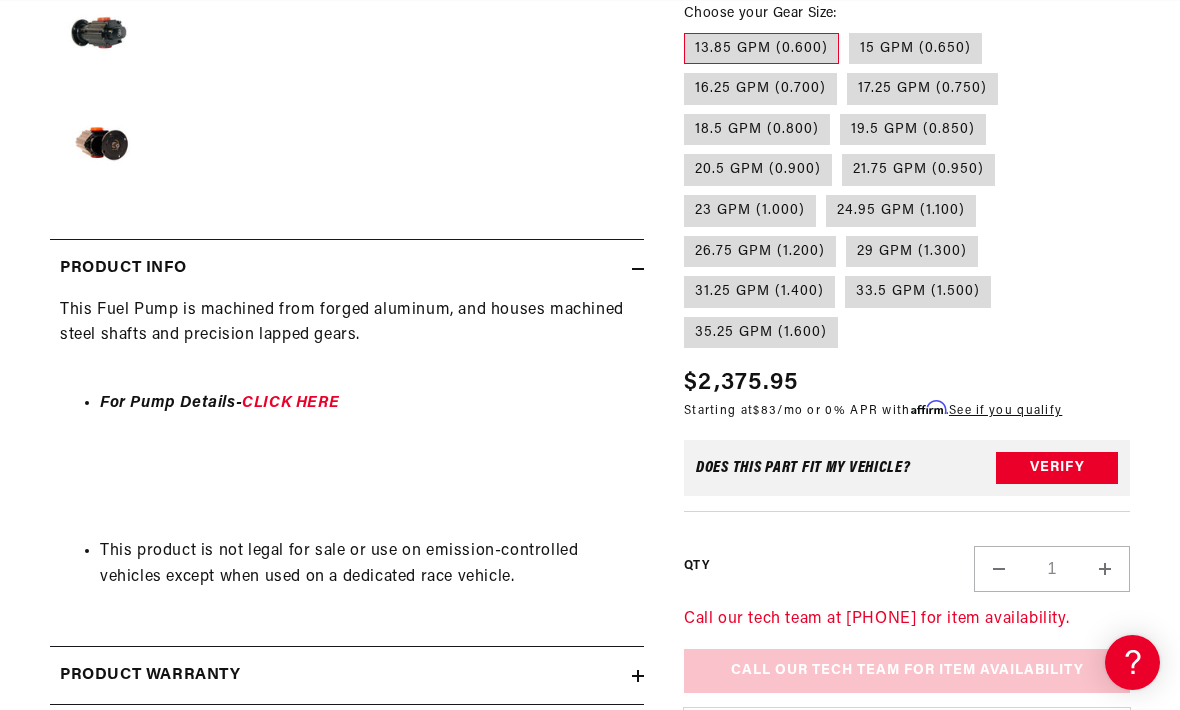 click on "CLICK HERE" at bounding box center [290, 403] 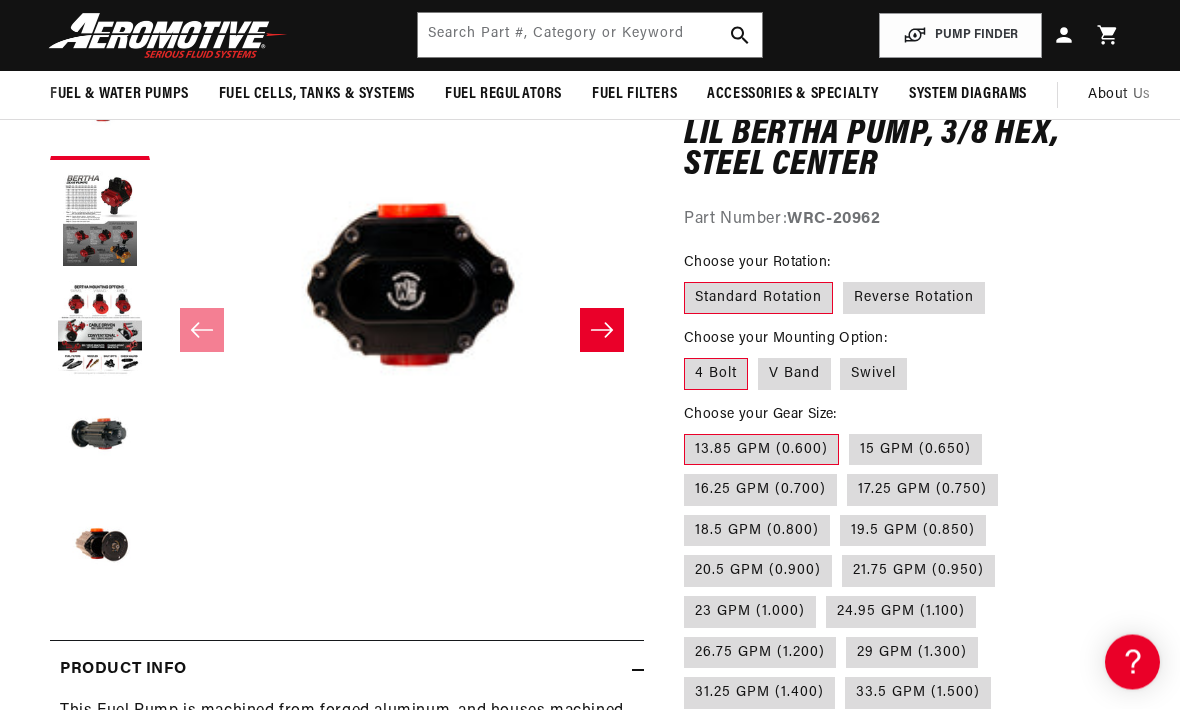scroll, scrollTop: 206, scrollLeft: 0, axis: vertical 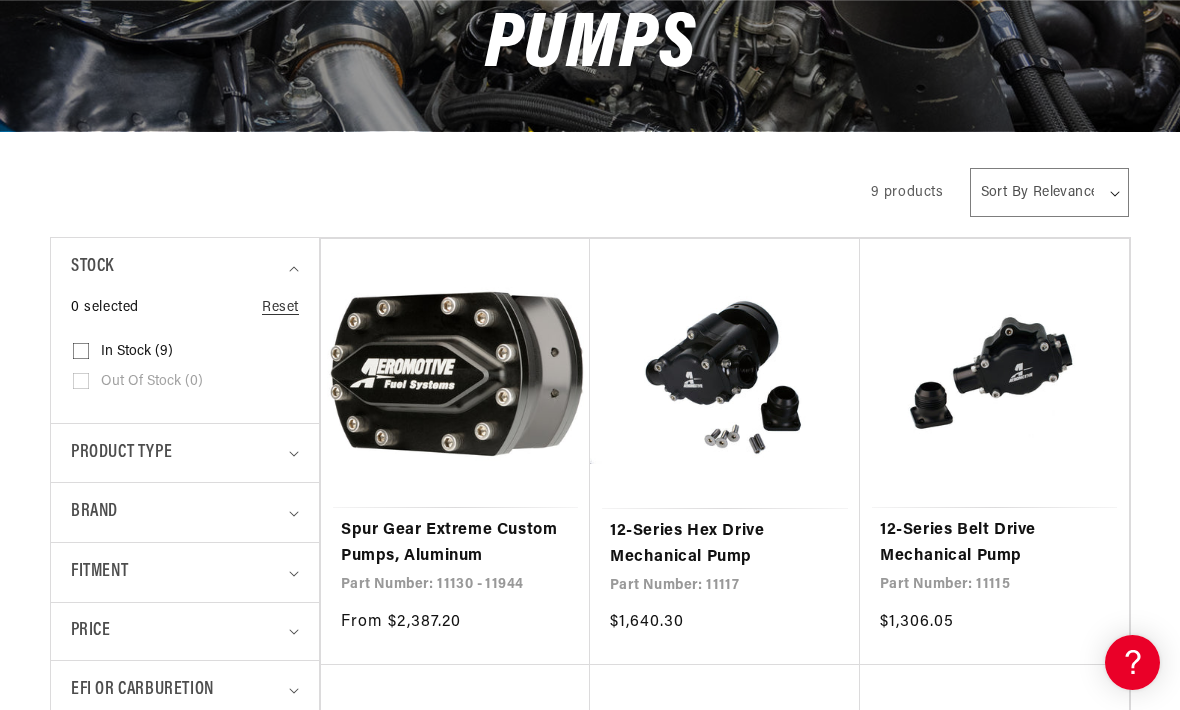 click on "Spur Gear Extreme Custom Pumps, Aluminum" at bounding box center (455, 543) 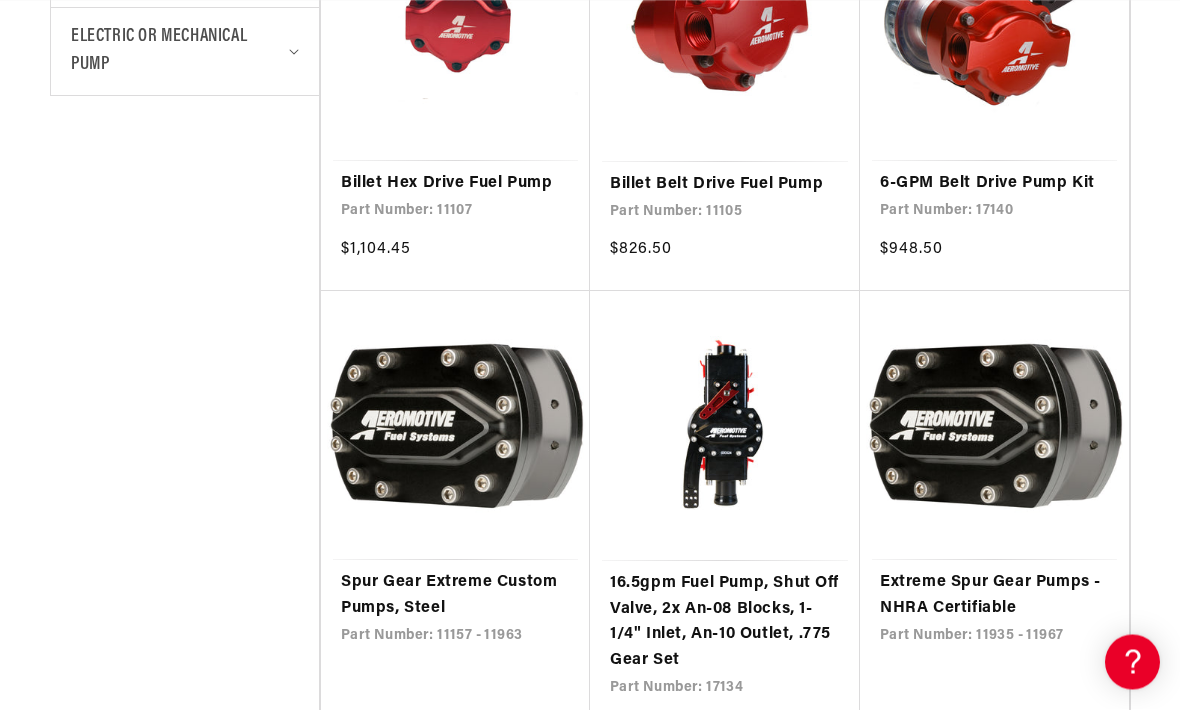 scroll, scrollTop: 1084, scrollLeft: 0, axis: vertical 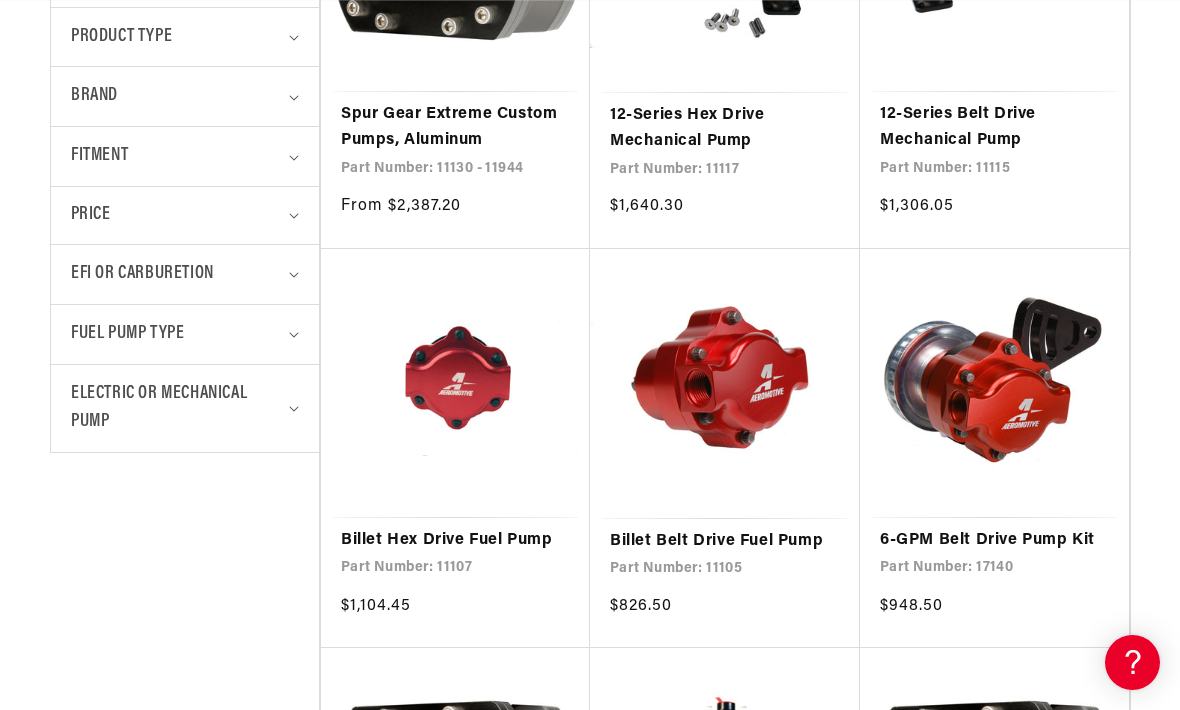 click on "Billet Belt Drive Fuel Pump" at bounding box center (725, 542) 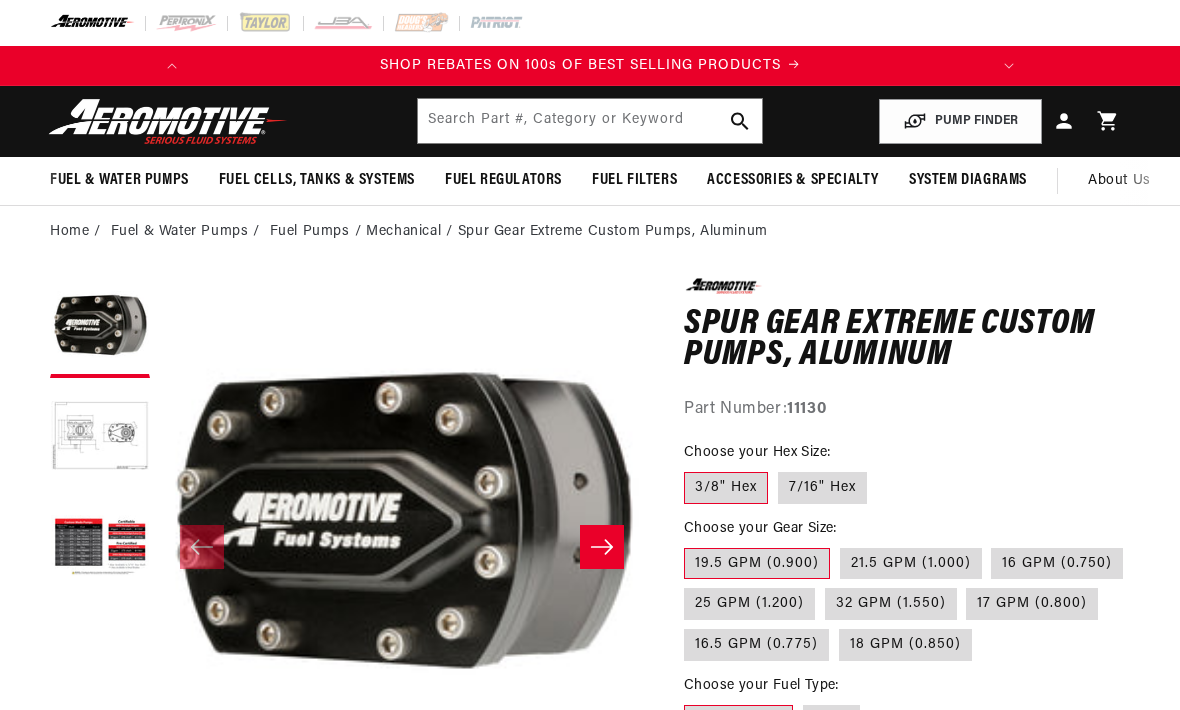 scroll, scrollTop: 0, scrollLeft: 0, axis: both 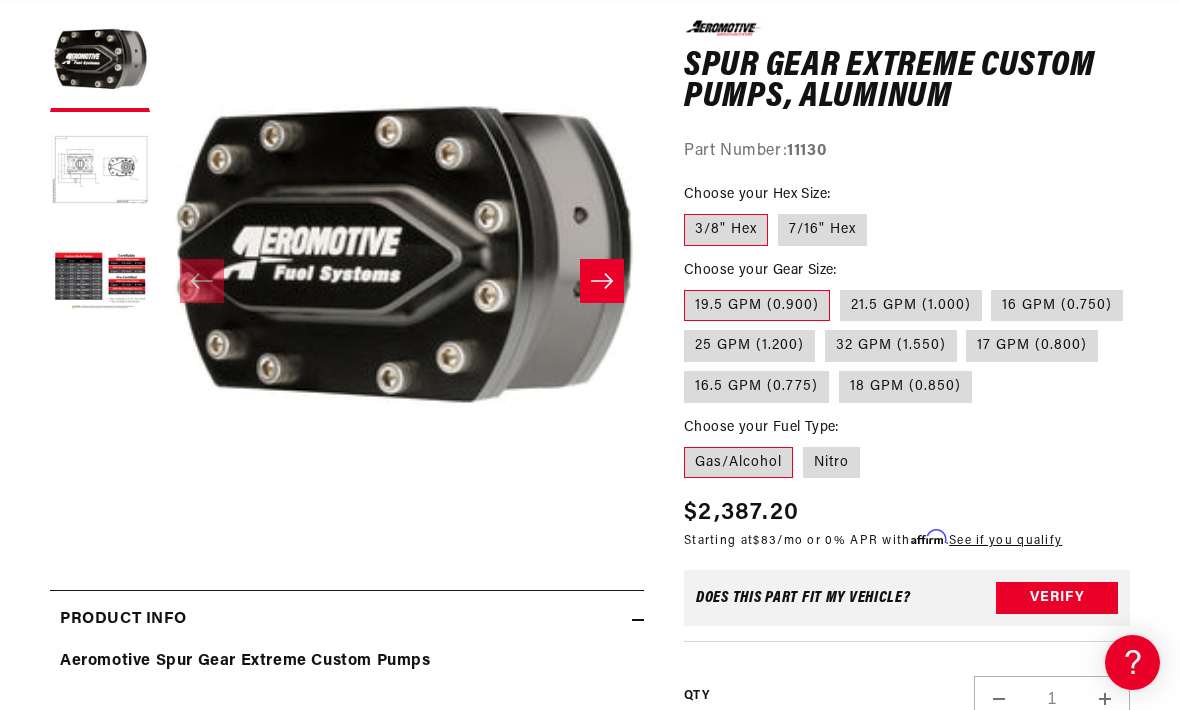click on "7/16" Hex" at bounding box center (822, 230) 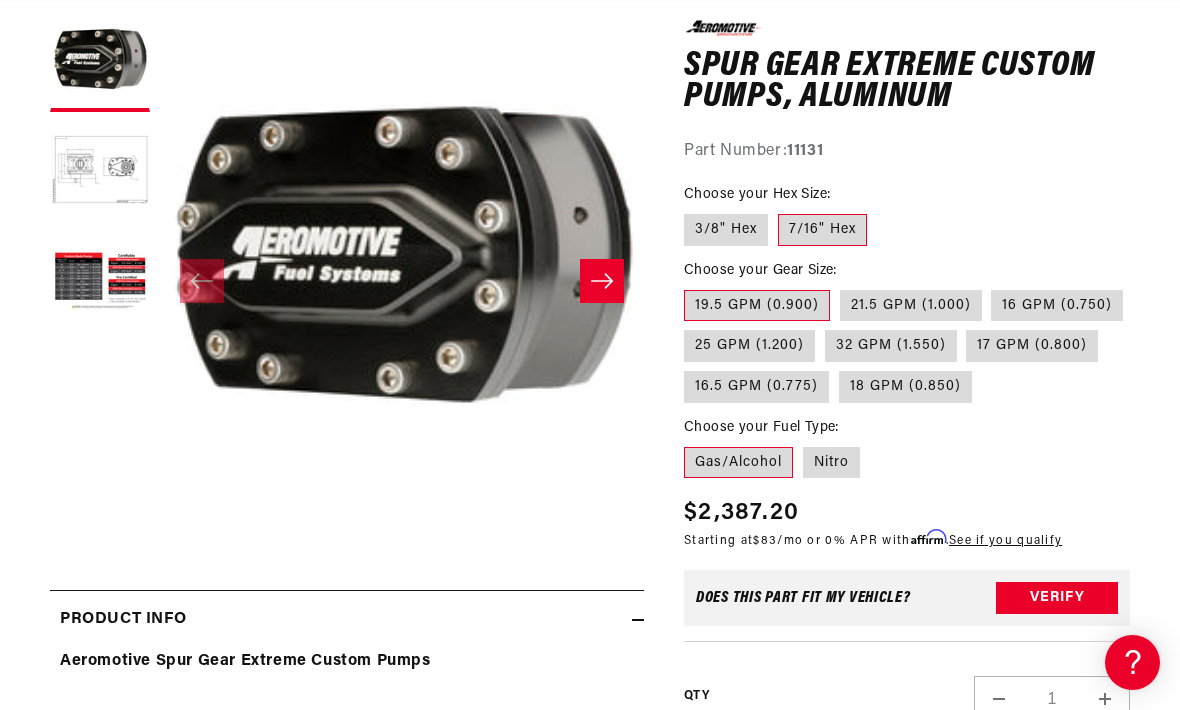 click on "3/8" Hex" at bounding box center (726, 230) 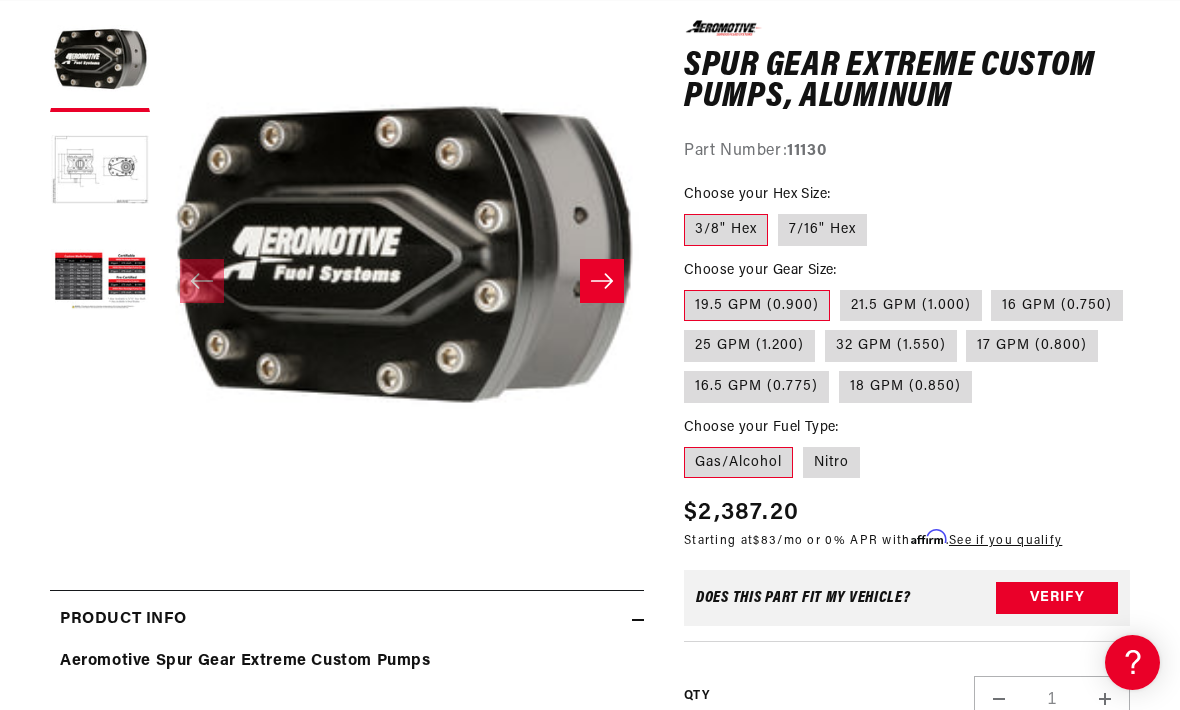 scroll, scrollTop: 0, scrollLeft: 0, axis: both 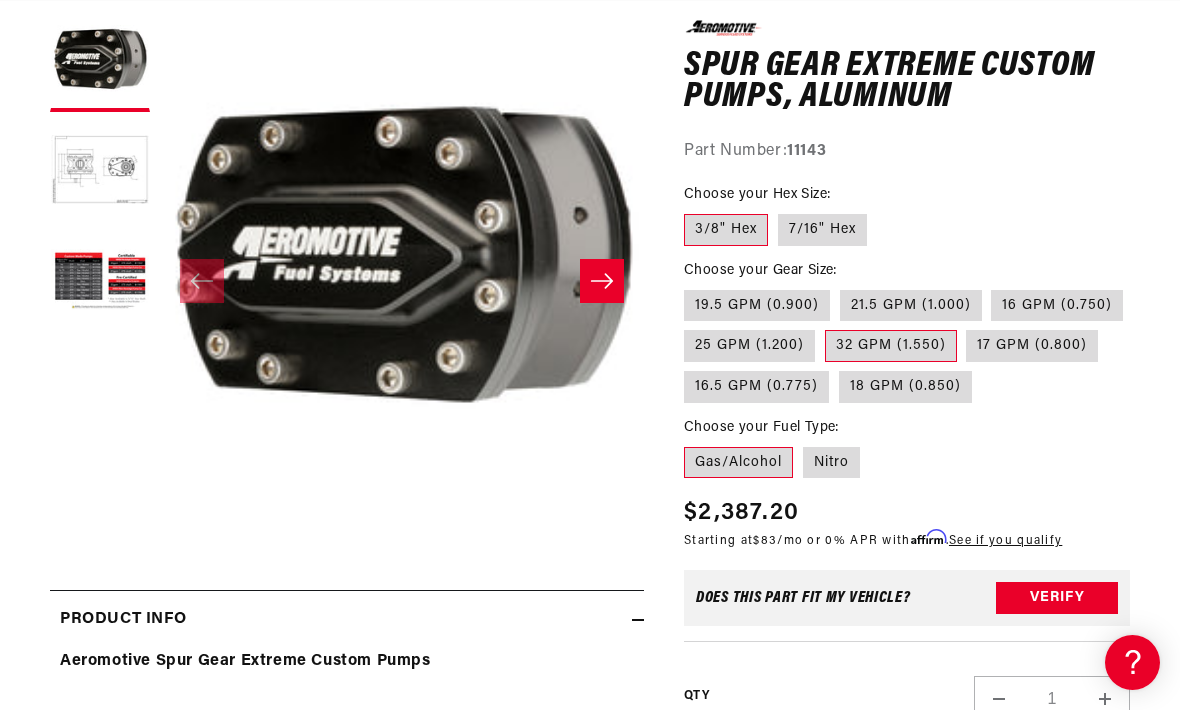 click on "19.5 GPM (0.900)" at bounding box center (757, 305) 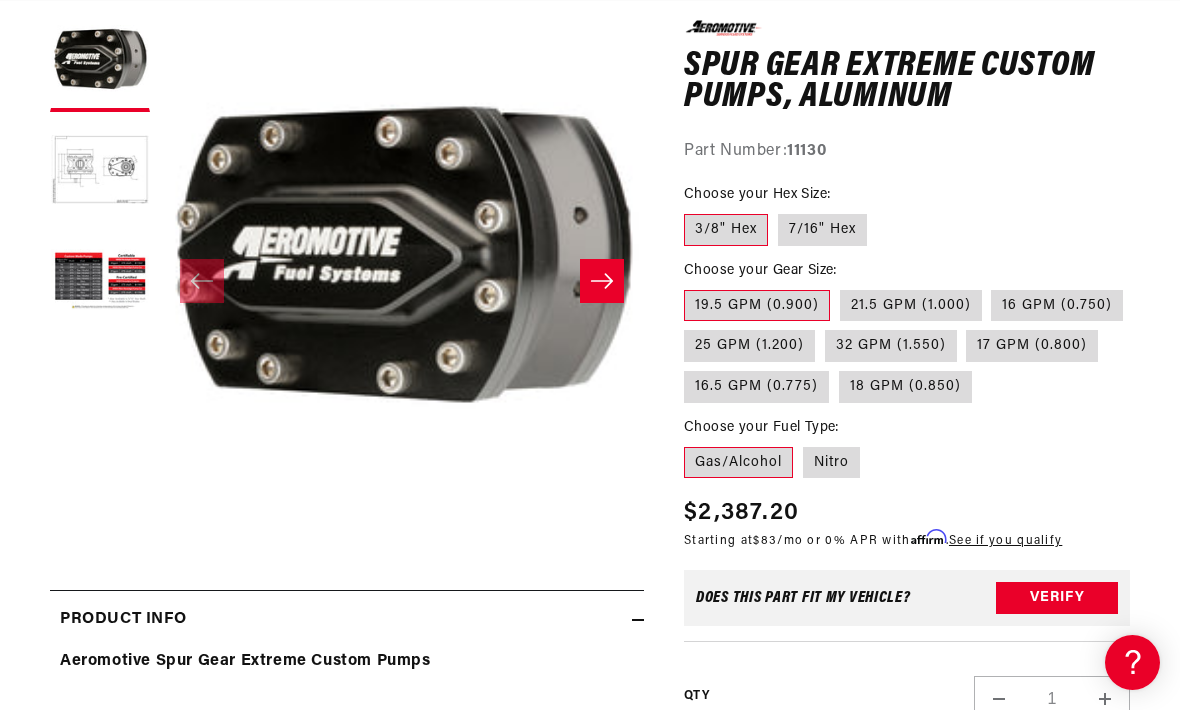 click on "16.5 GPM (0.775)" at bounding box center (756, 387) 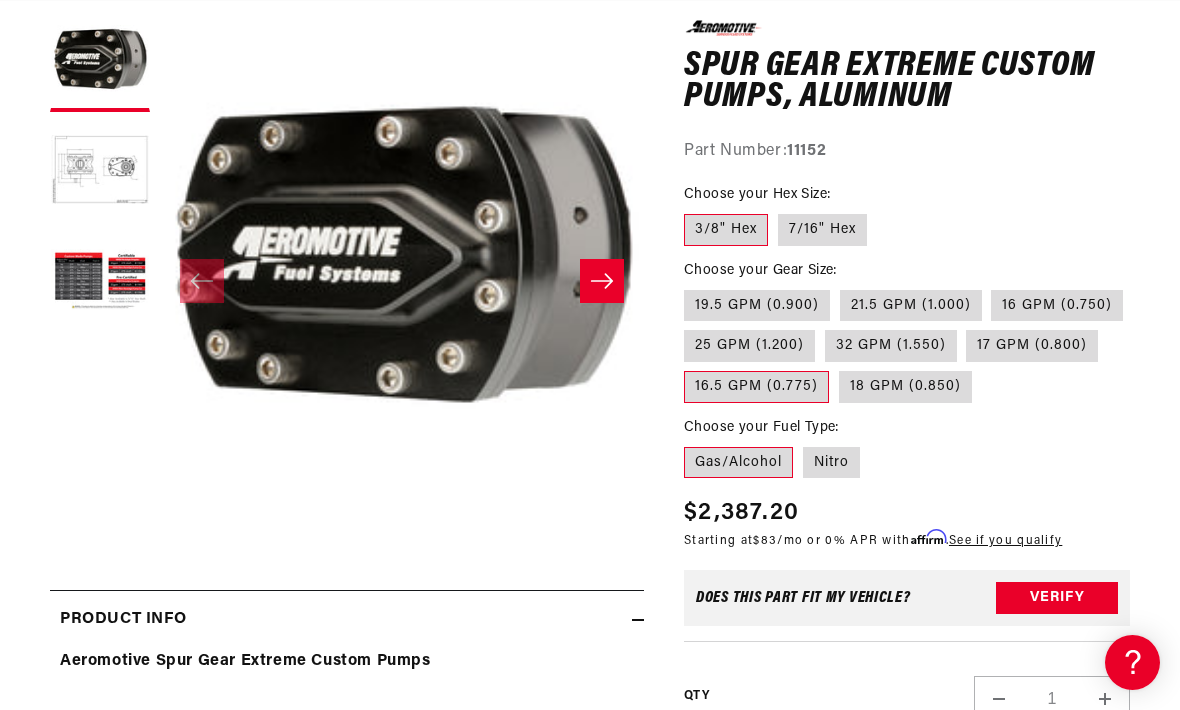 scroll, scrollTop: 0, scrollLeft: 791, axis: horizontal 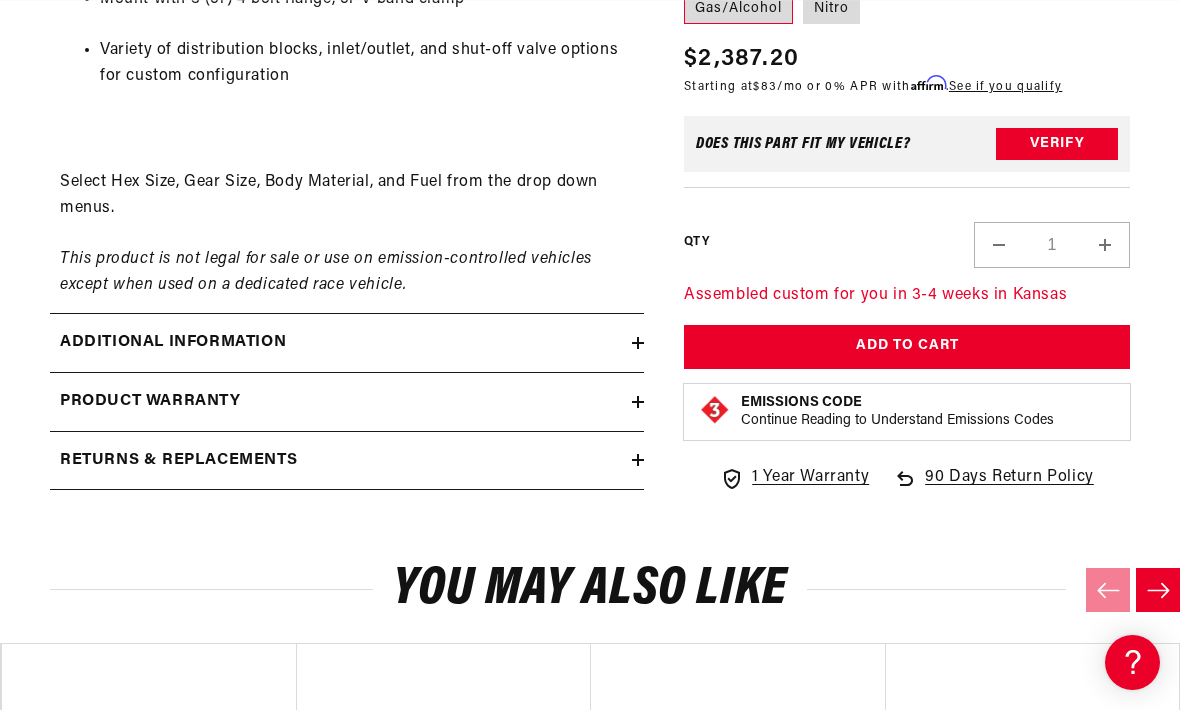 click on "Additional information" at bounding box center (173, 343) 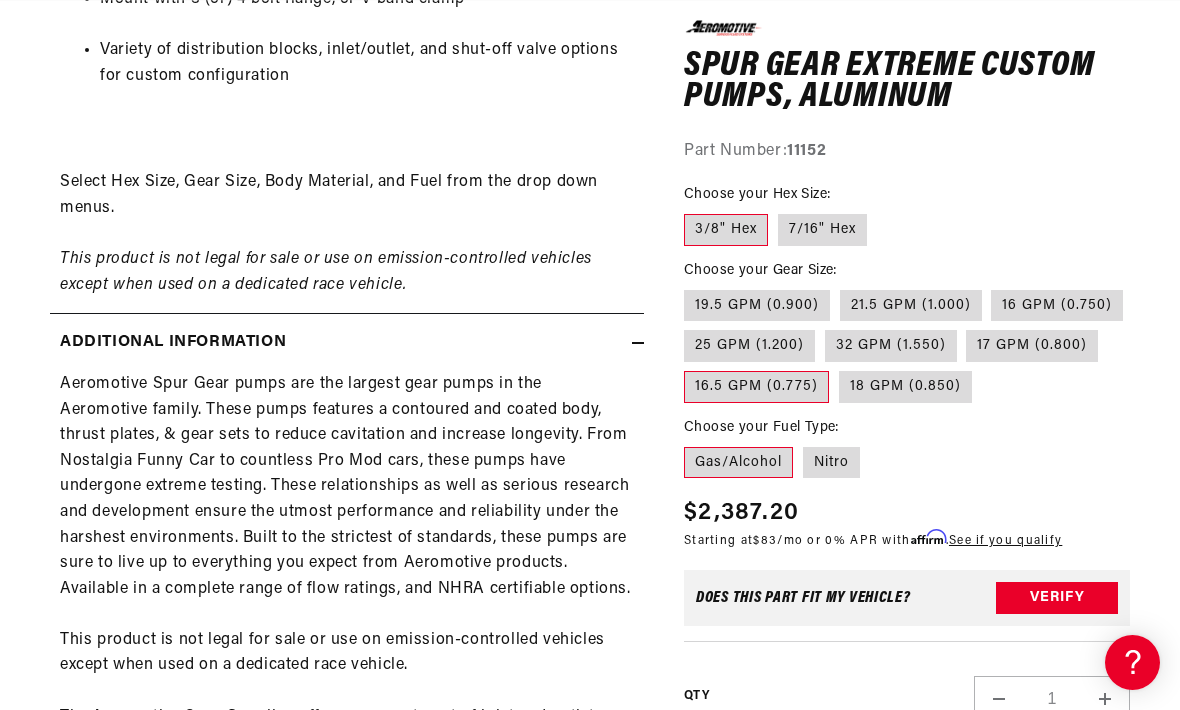 scroll, scrollTop: 1277, scrollLeft: 0, axis: vertical 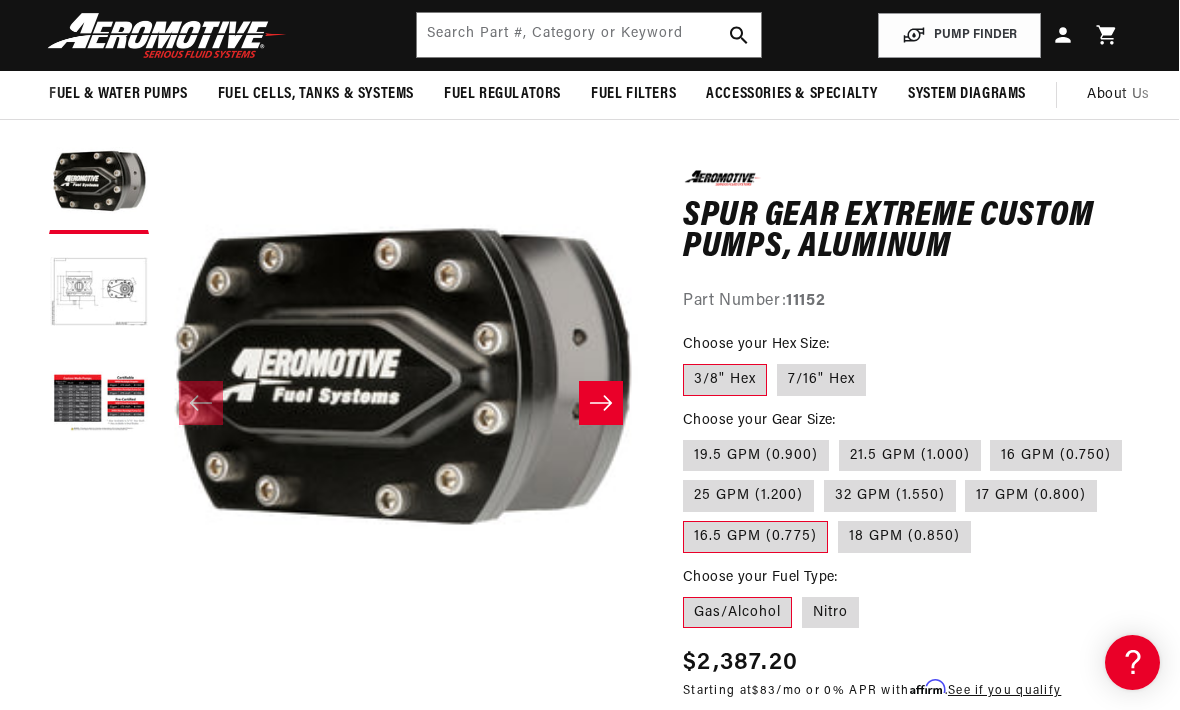 click at bounding box center (99, 404) 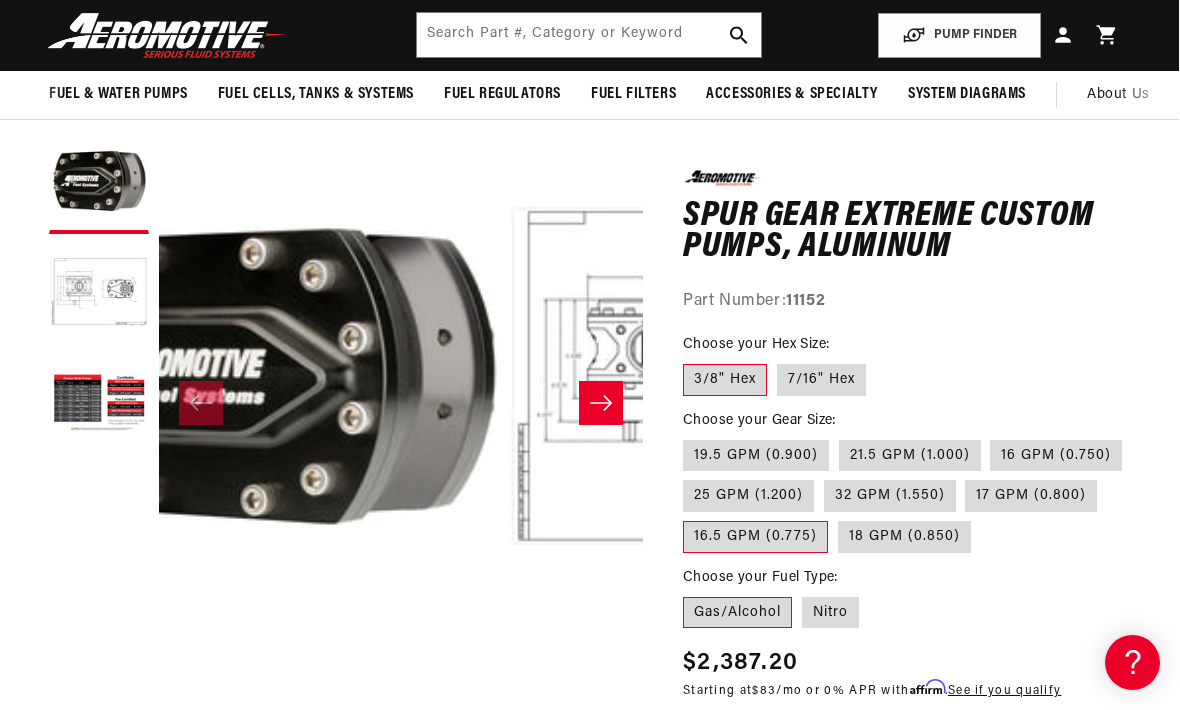 scroll, scrollTop: 0, scrollLeft: 791, axis: horizontal 